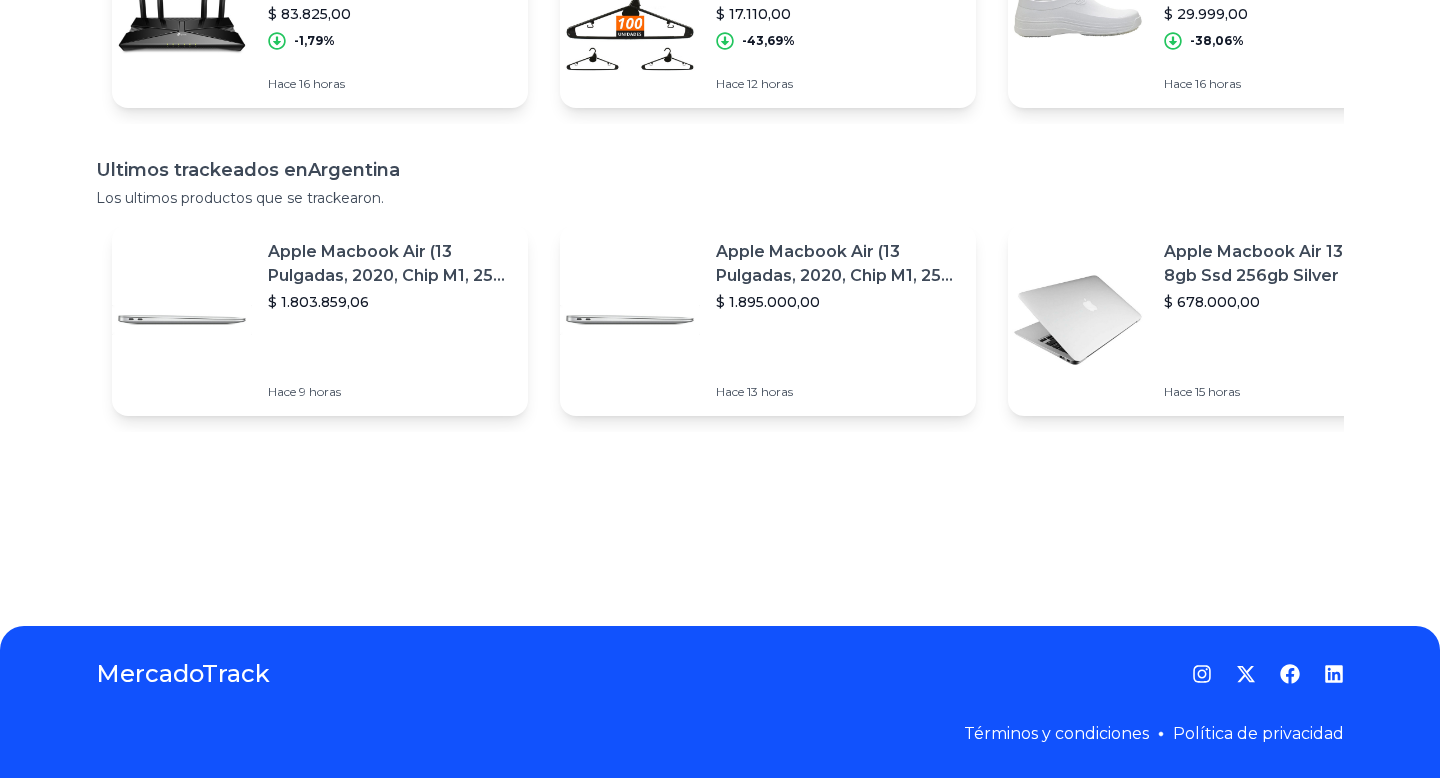 scroll, scrollTop: 0, scrollLeft: 0, axis: both 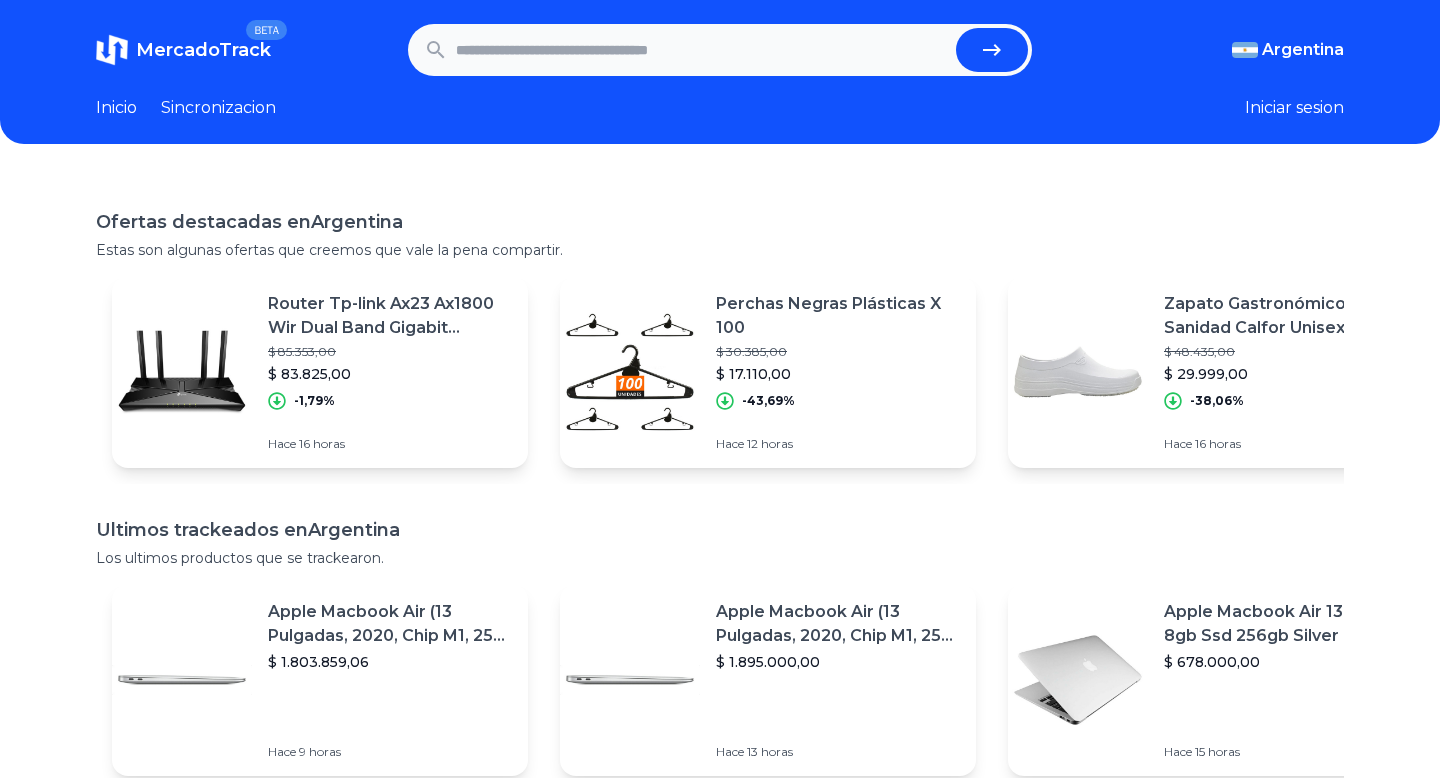 click at bounding box center (702, 50) 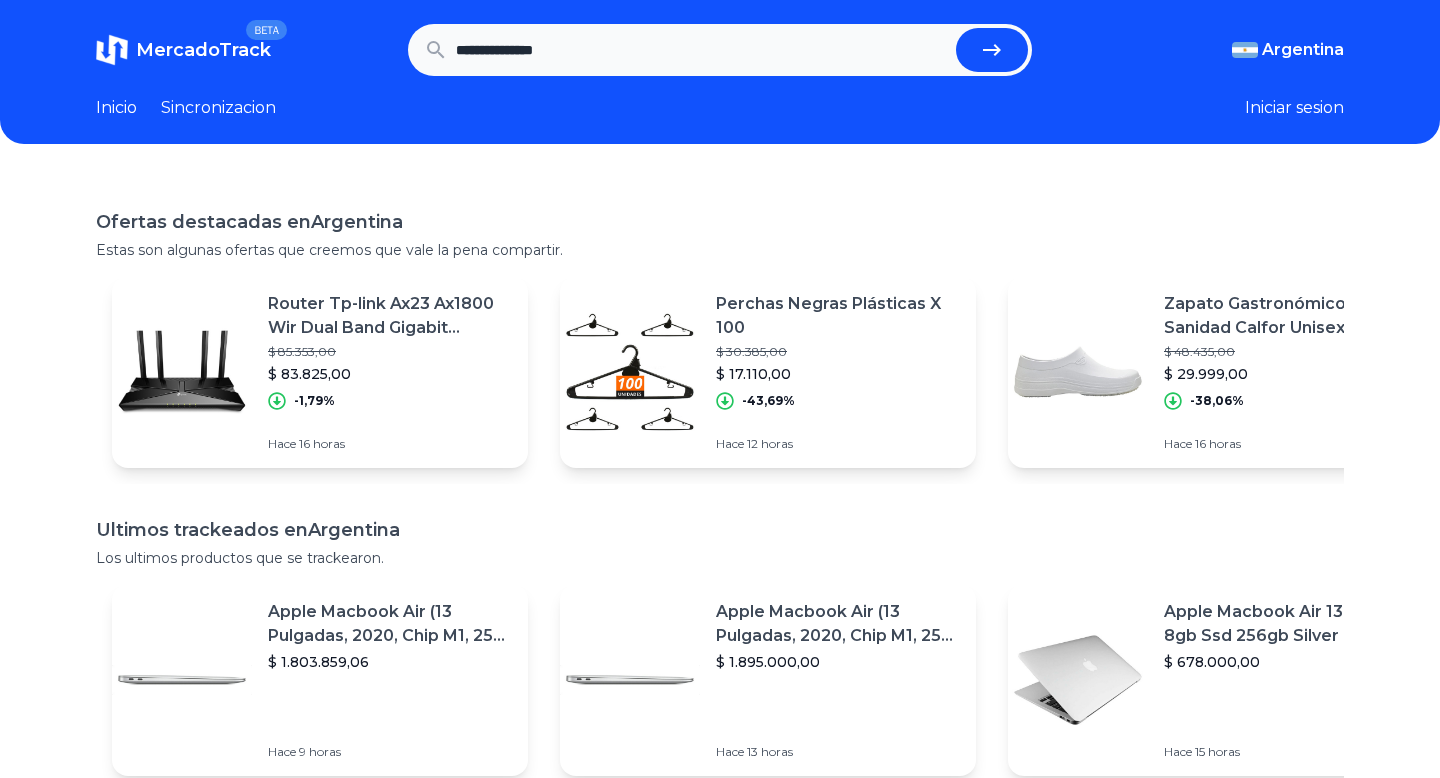 type on "**********" 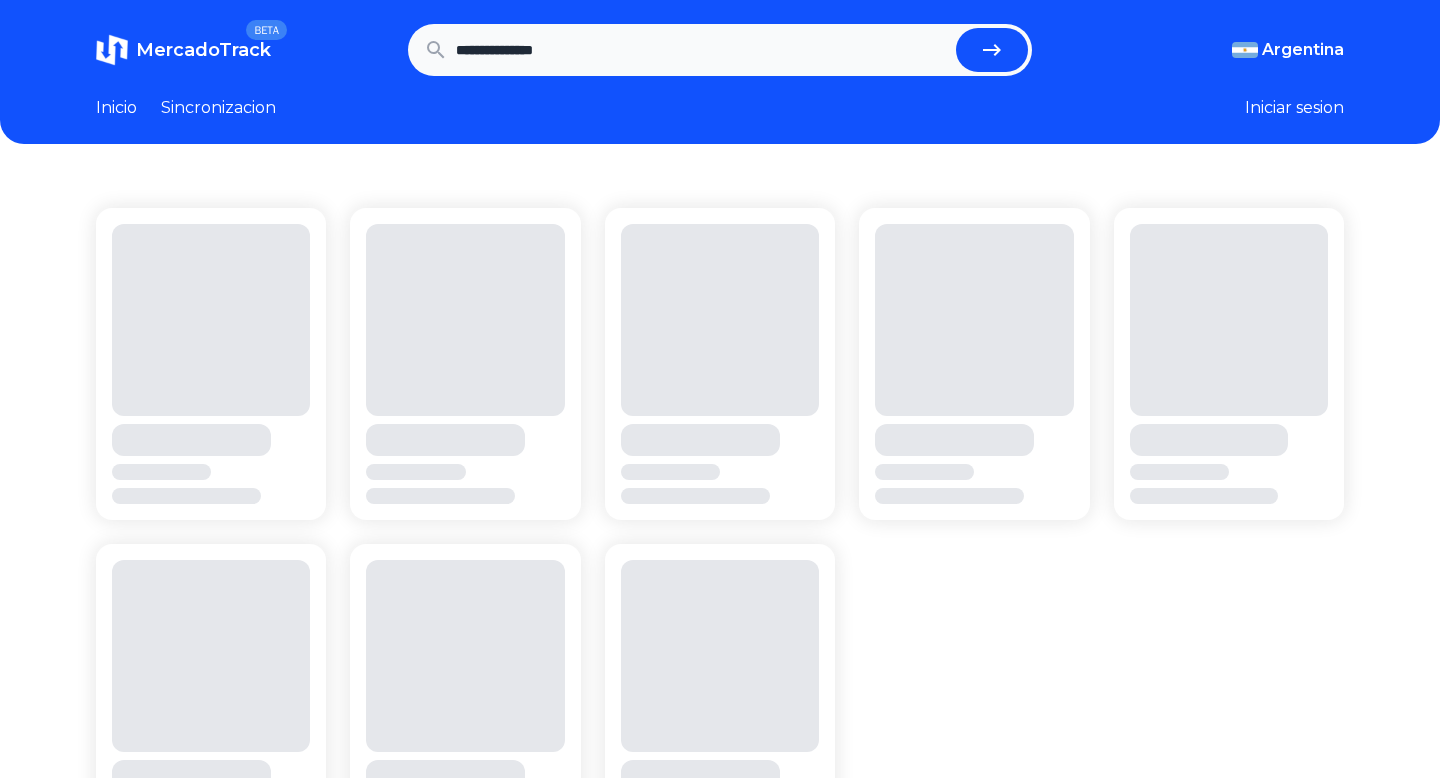 scroll, scrollTop: 0, scrollLeft: 0, axis: both 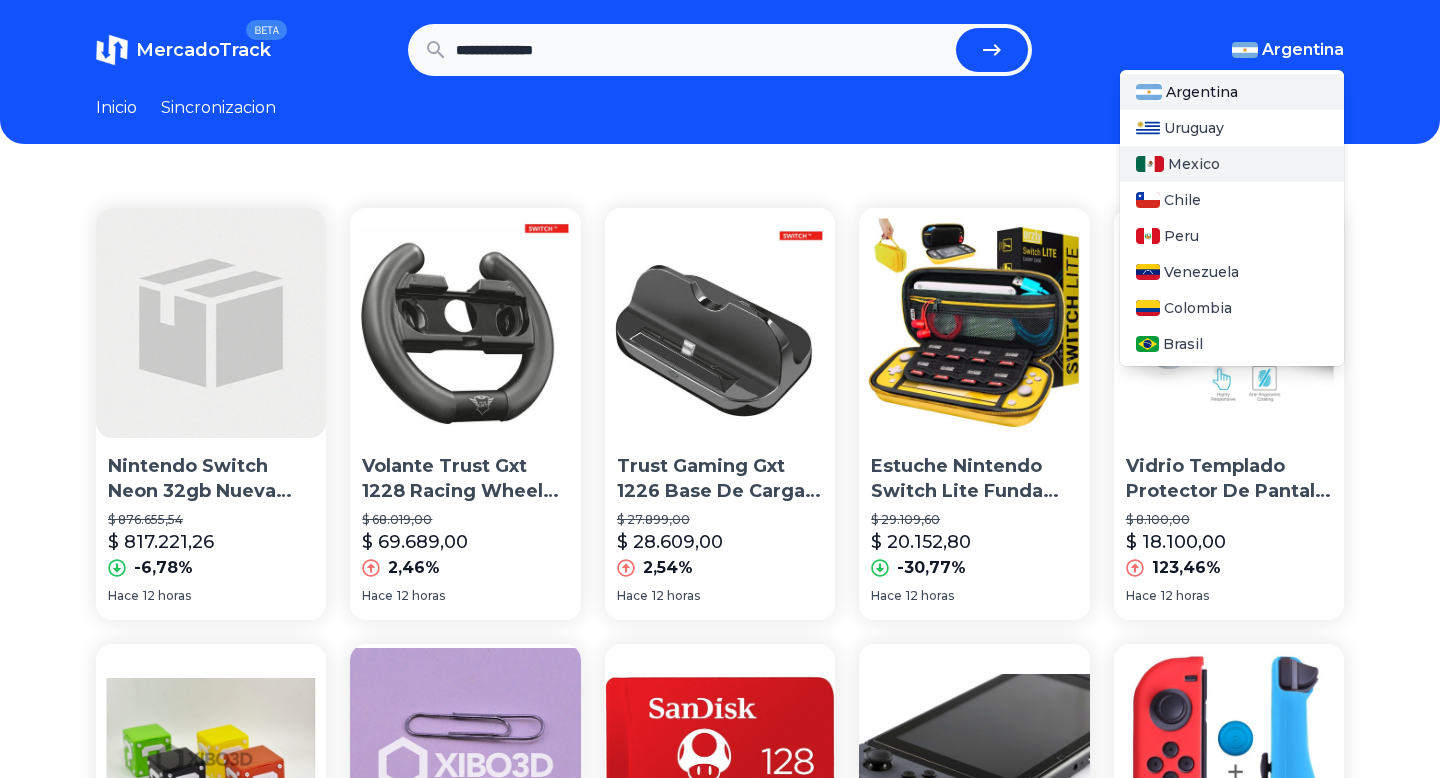 click on "Mexico" at bounding box center (1194, 164) 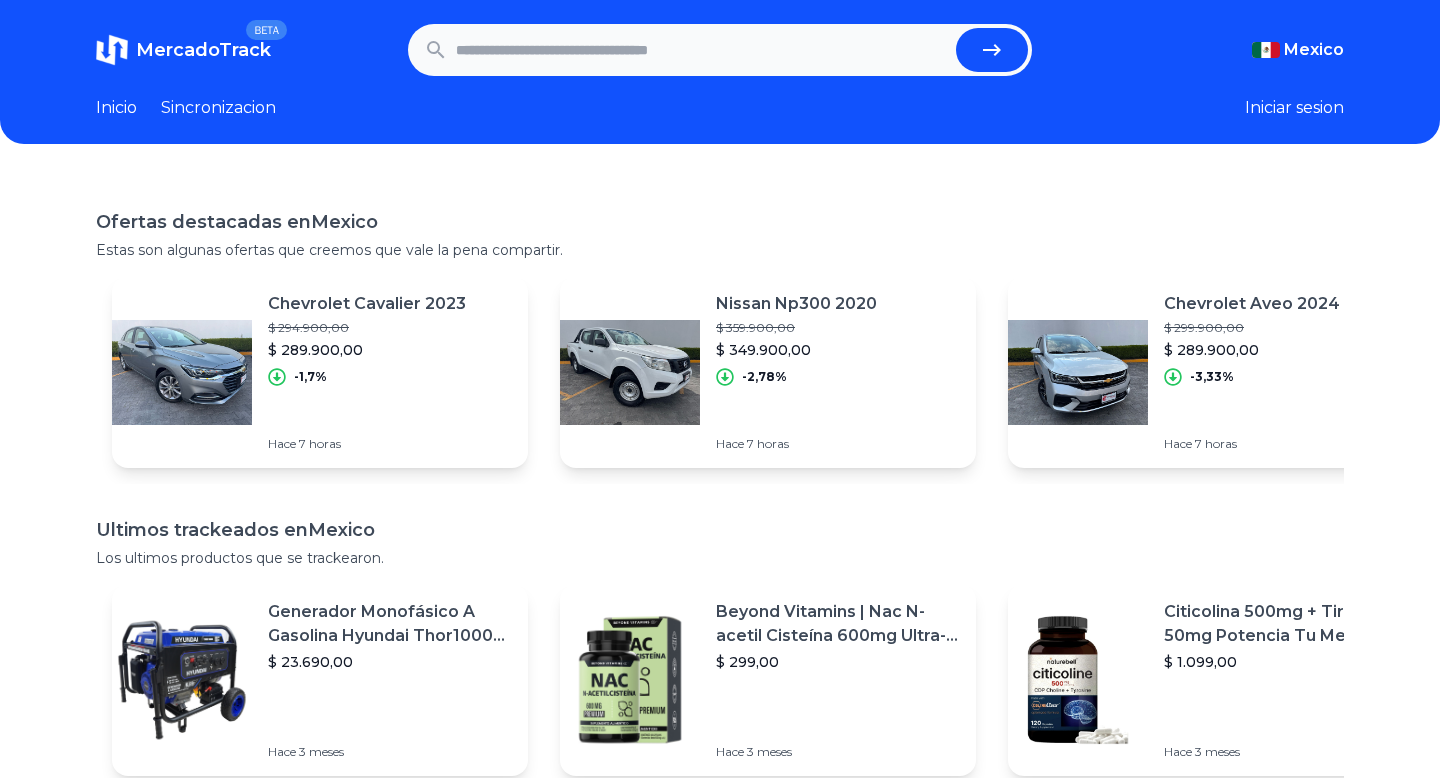 click at bounding box center [702, 50] 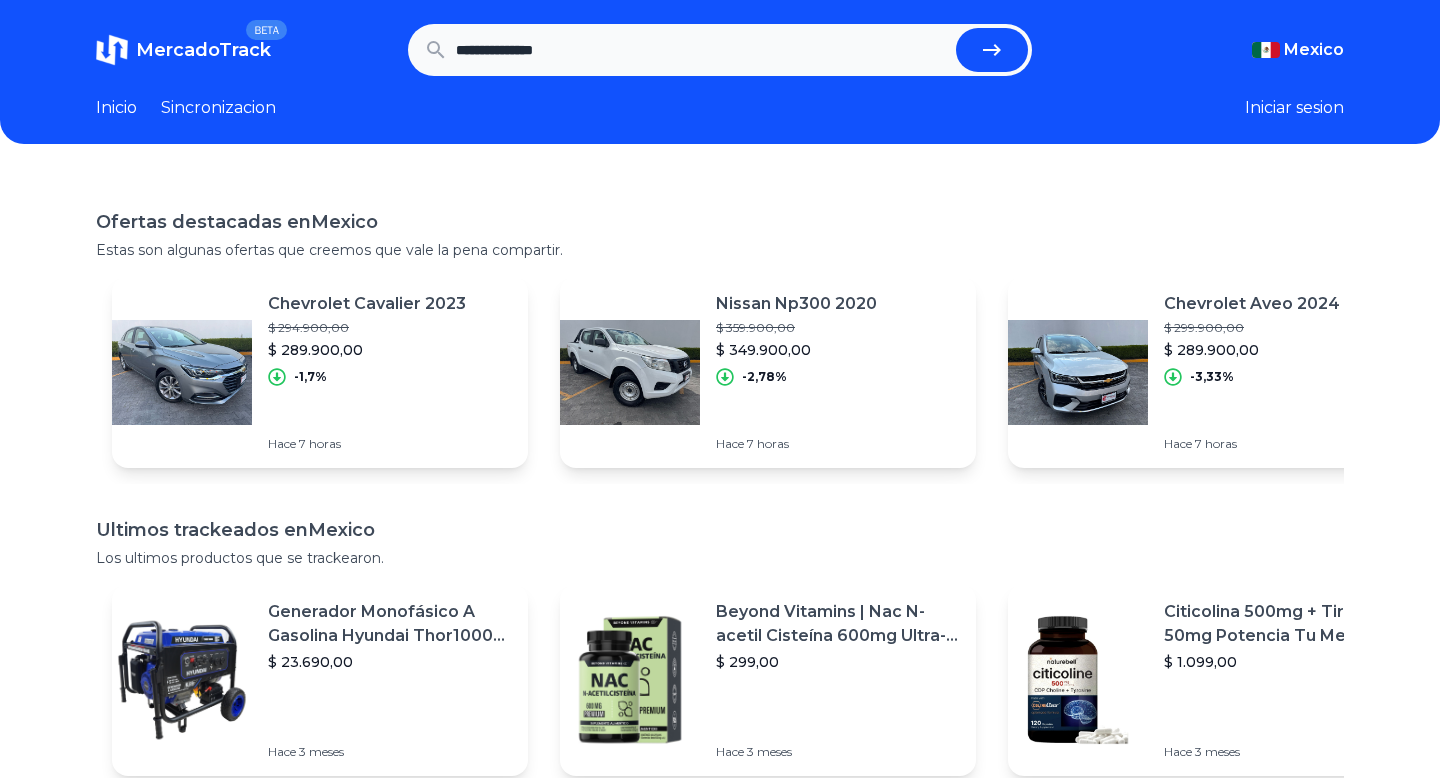 type on "**********" 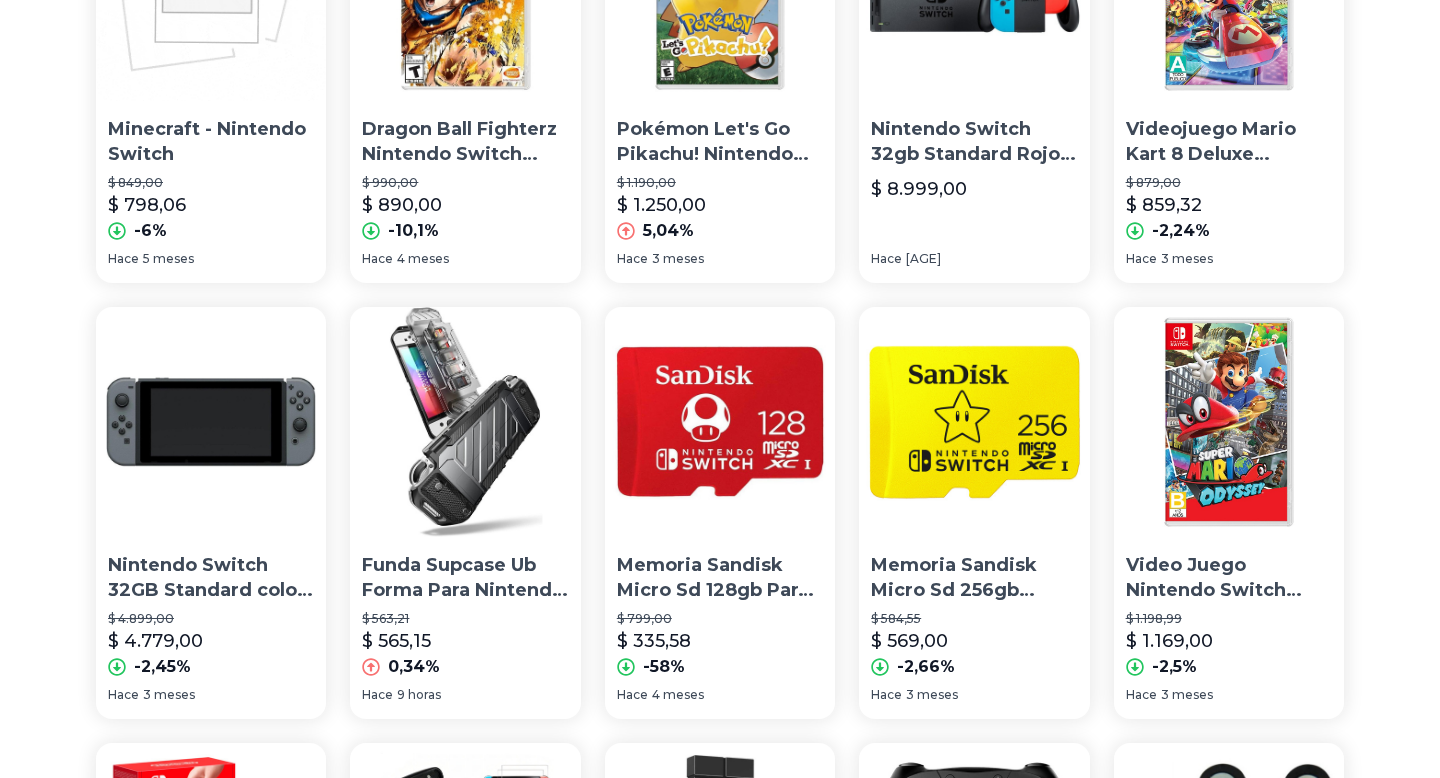 scroll, scrollTop: 0, scrollLeft: 0, axis: both 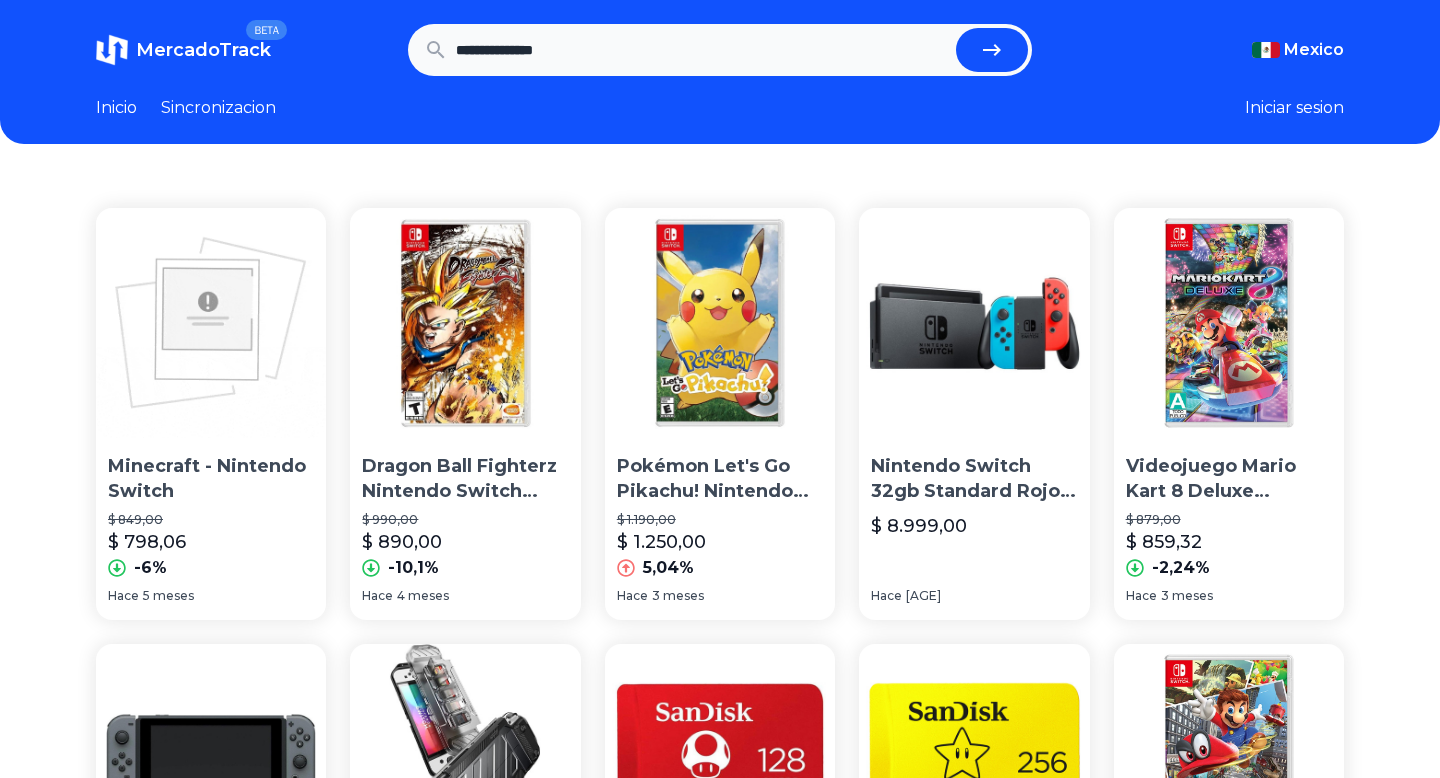 click on "**********" at bounding box center [702, 50] 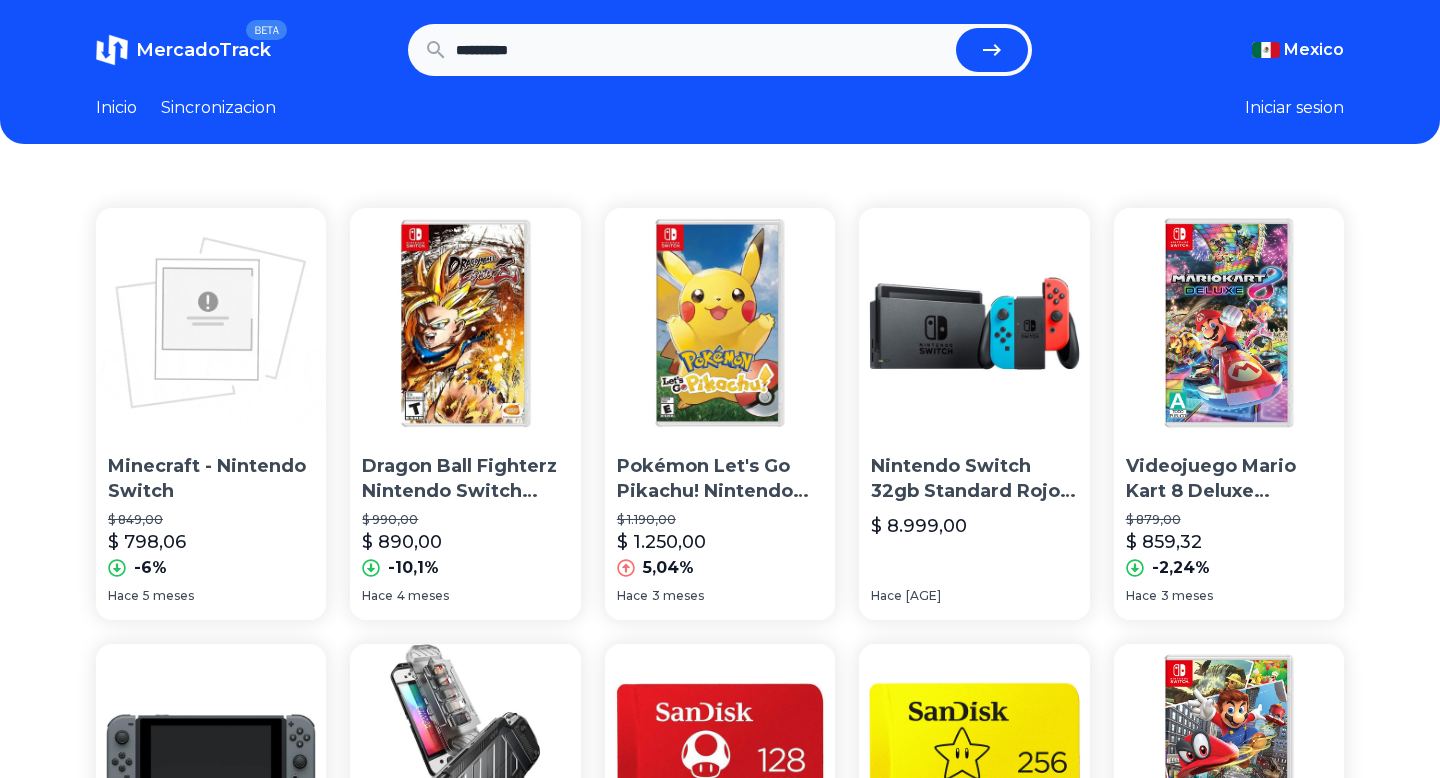 type on "**********" 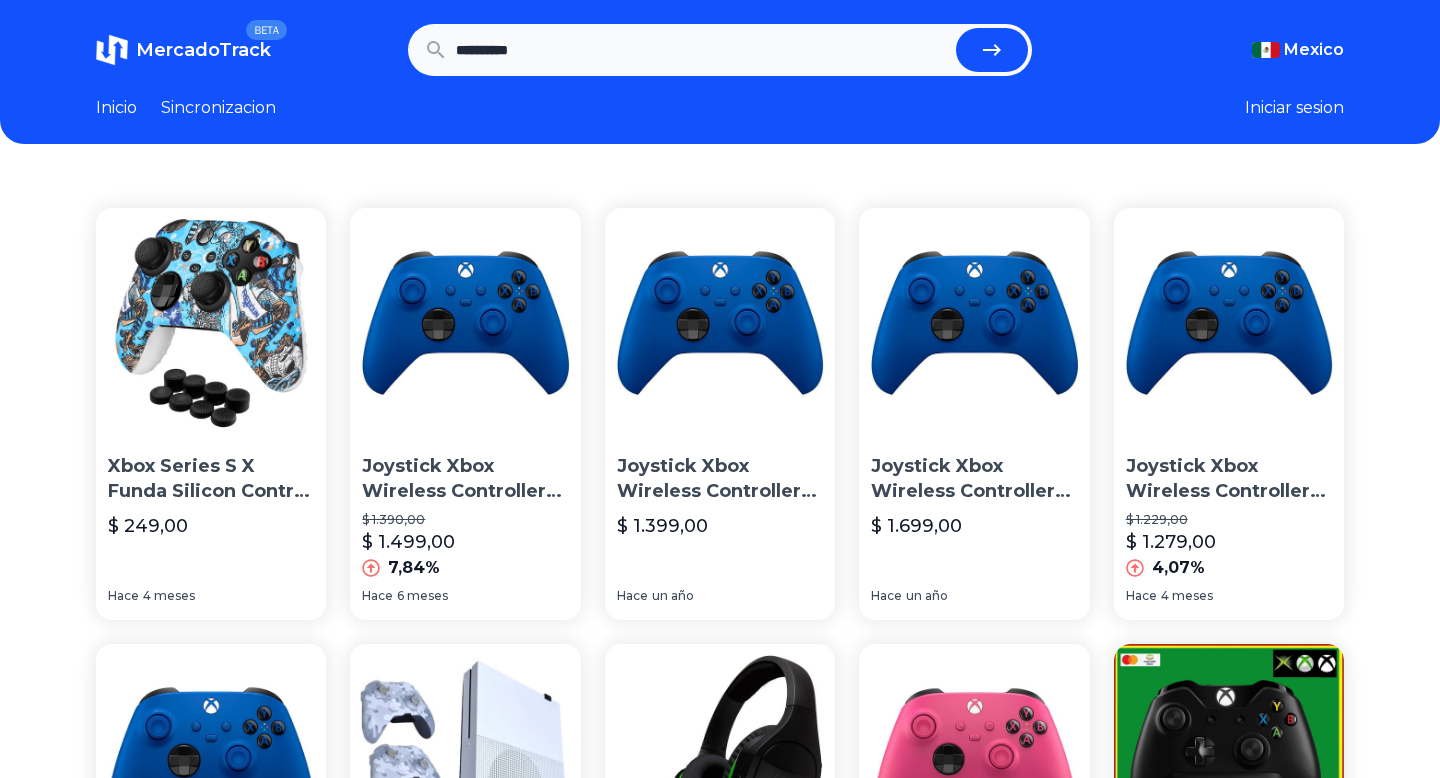 scroll, scrollTop: 0, scrollLeft: 0, axis: both 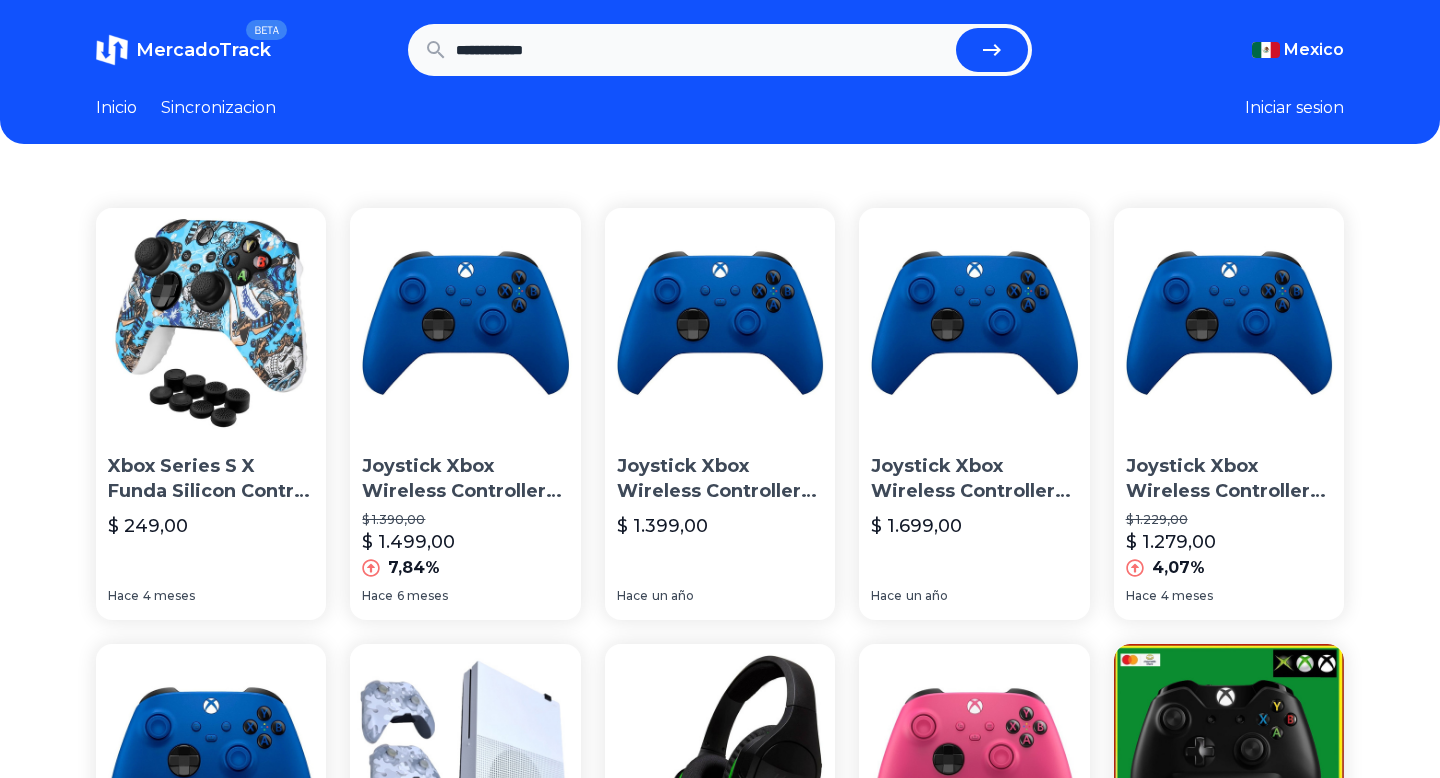 type on "**********" 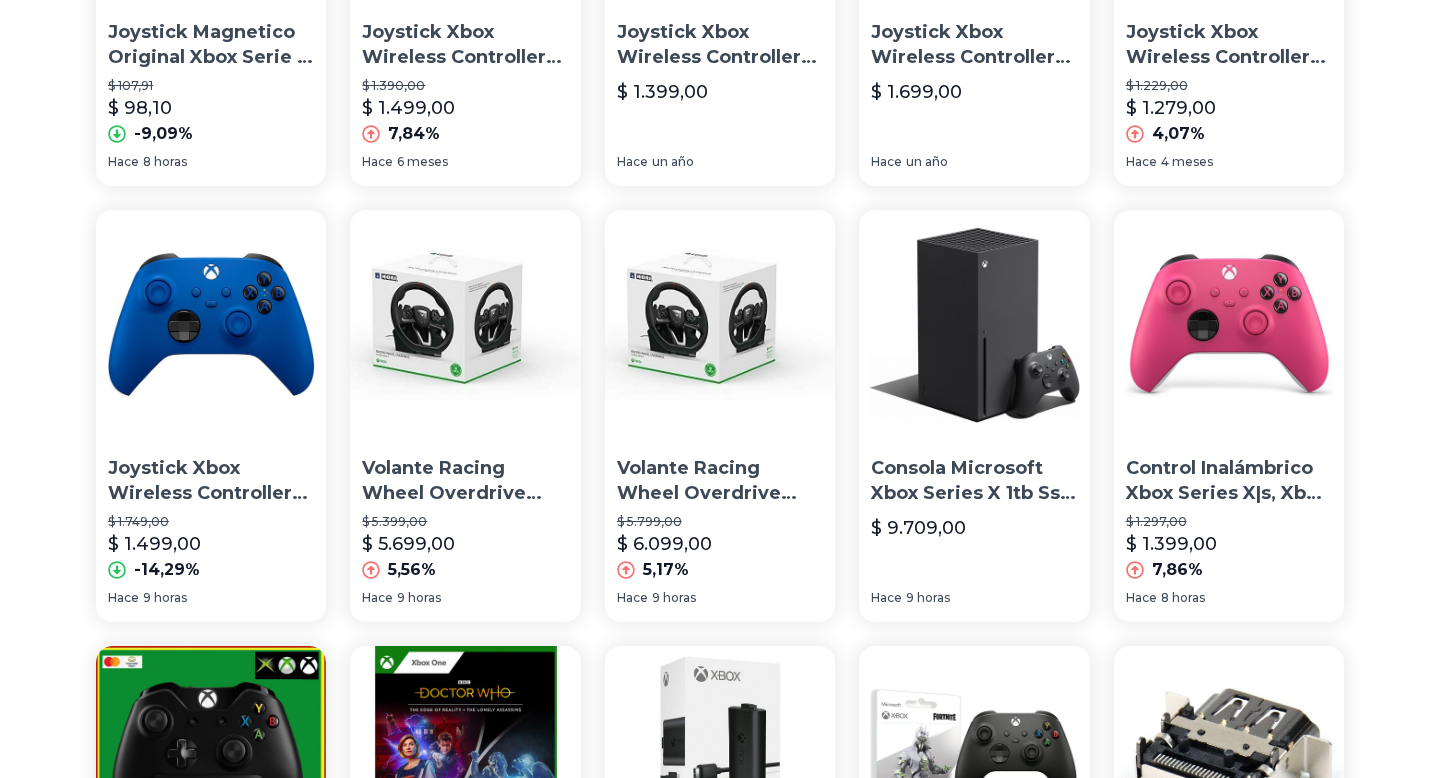 scroll, scrollTop: 884, scrollLeft: 0, axis: vertical 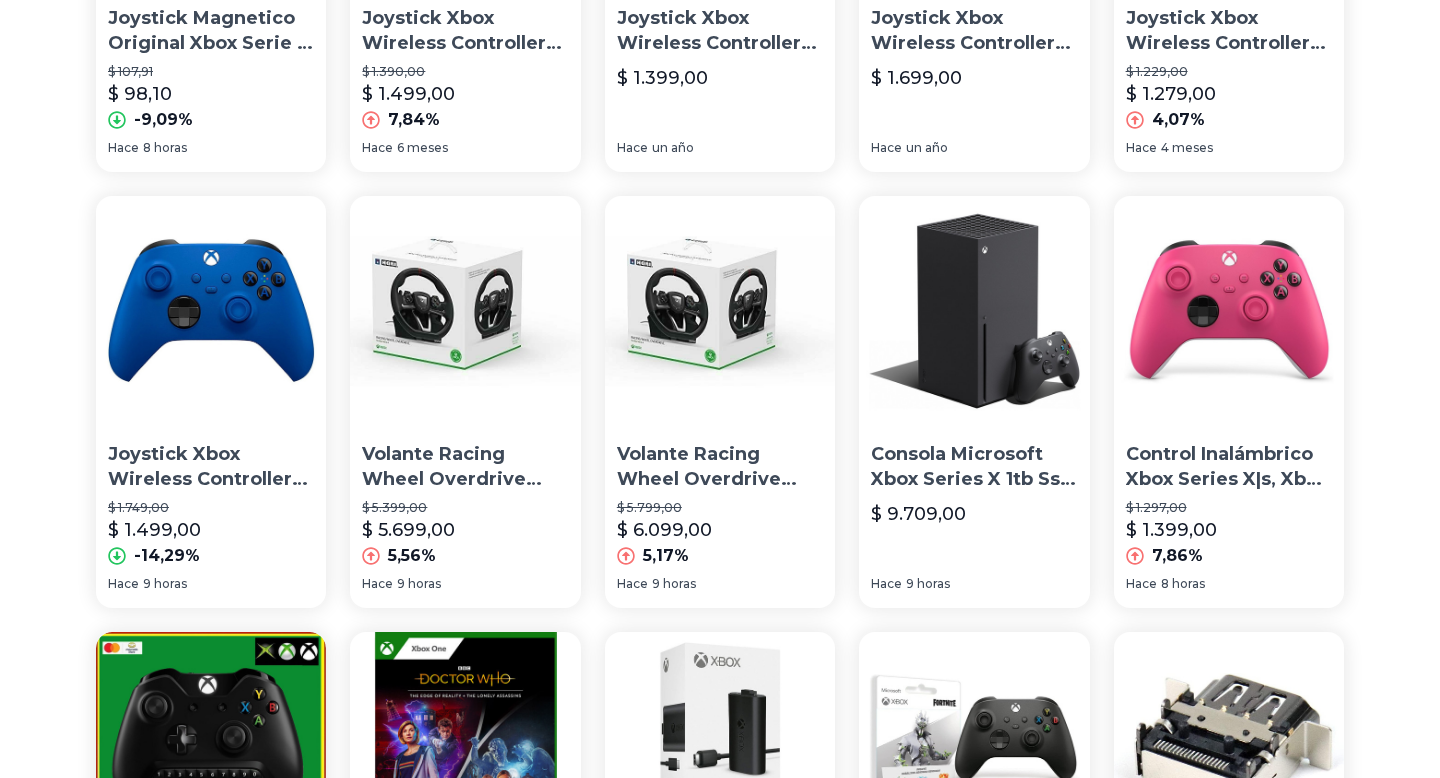 click on "Consola Microsoft Xbox Series X 1tb Ssd 4k 120hz Disco Negro" at bounding box center [974, 467] 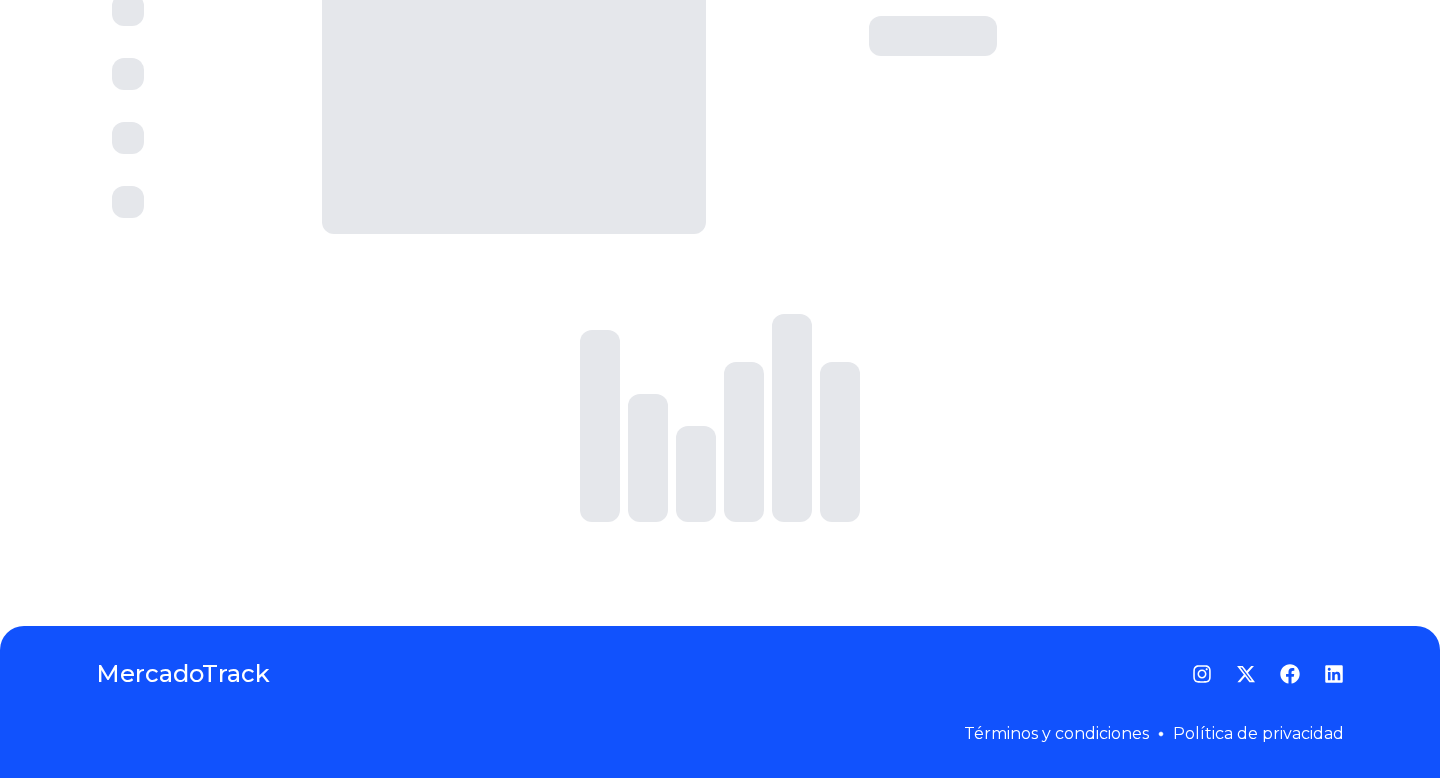 scroll, scrollTop: 0, scrollLeft: 0, axis: both 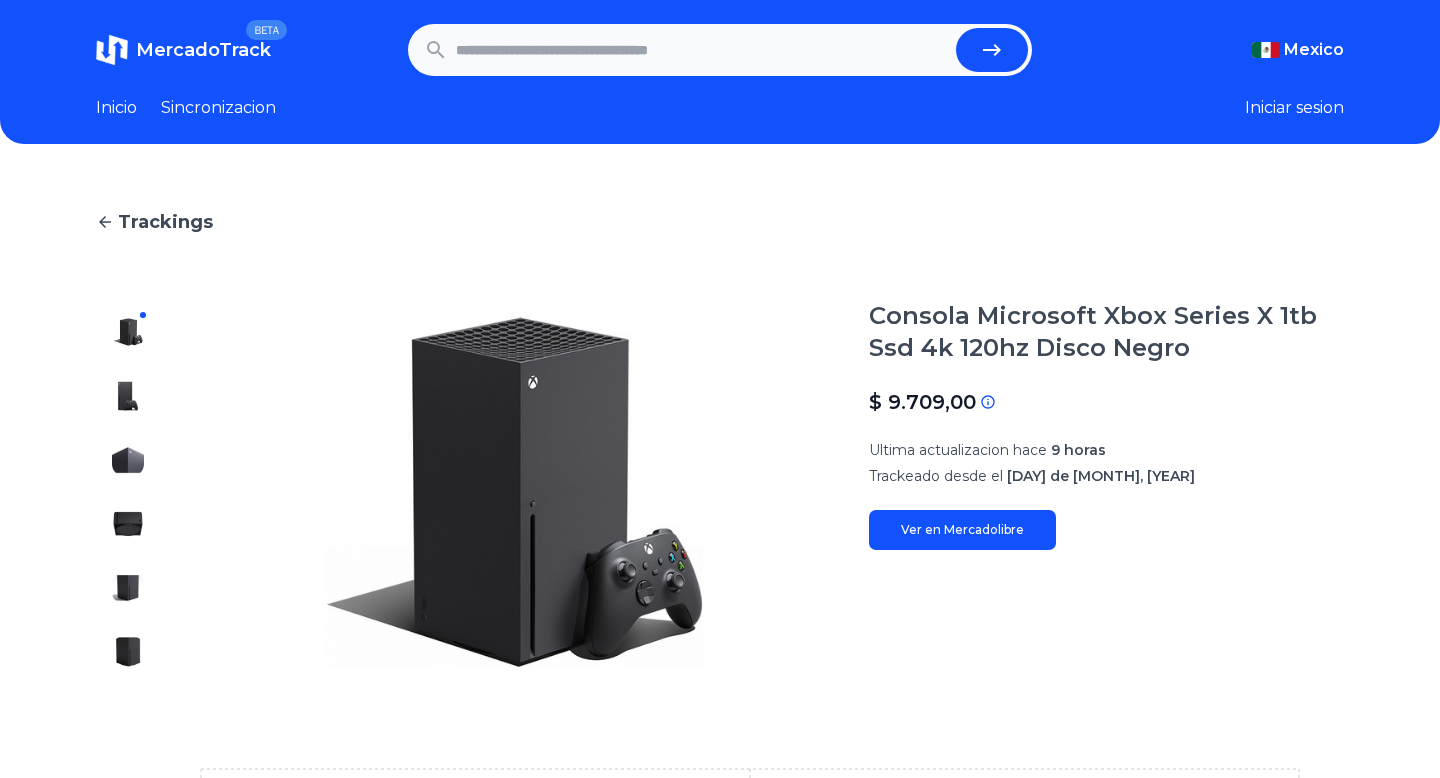 click on "Trackeado desde el" at bounding box center (958, 450) 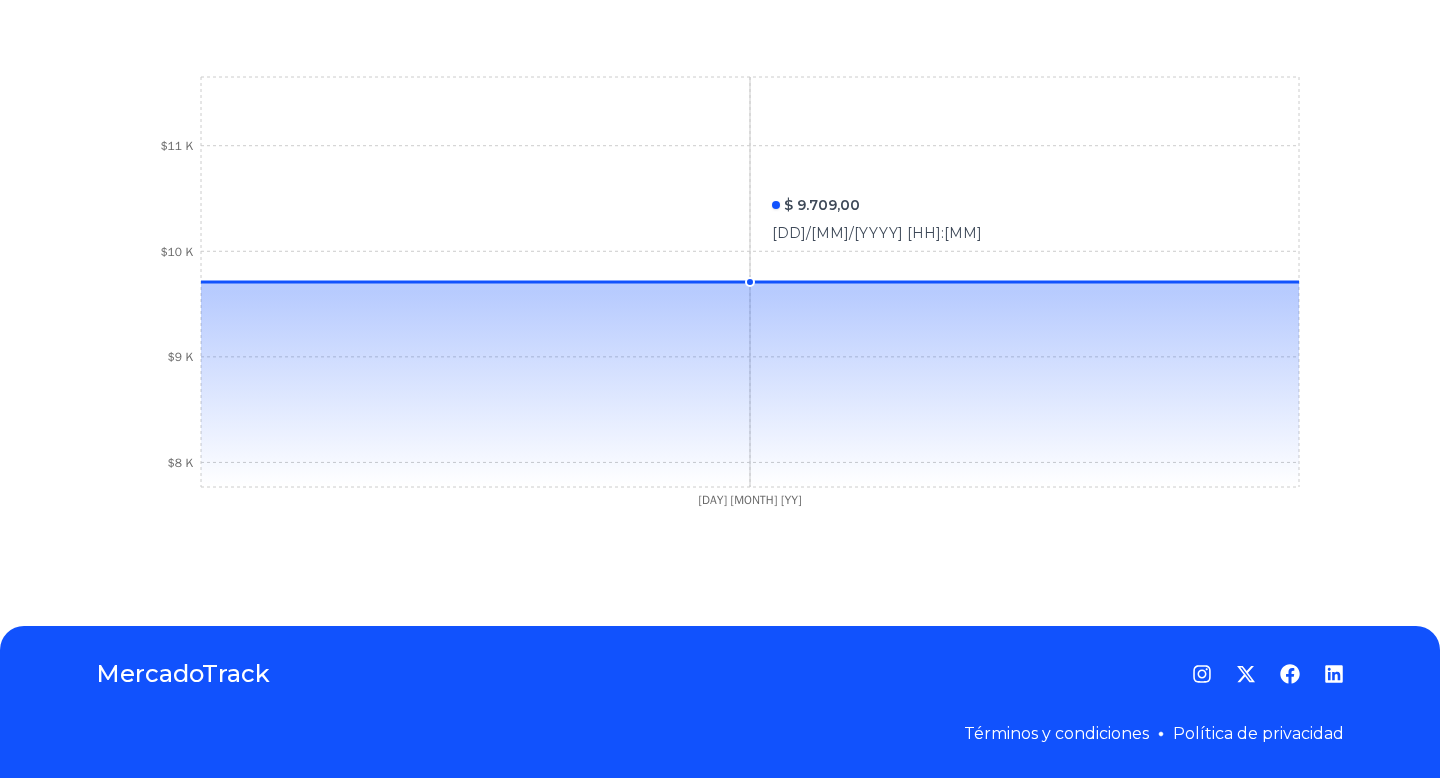 scroll, scrollTop: 0, scrollLeft: 0, axis: both 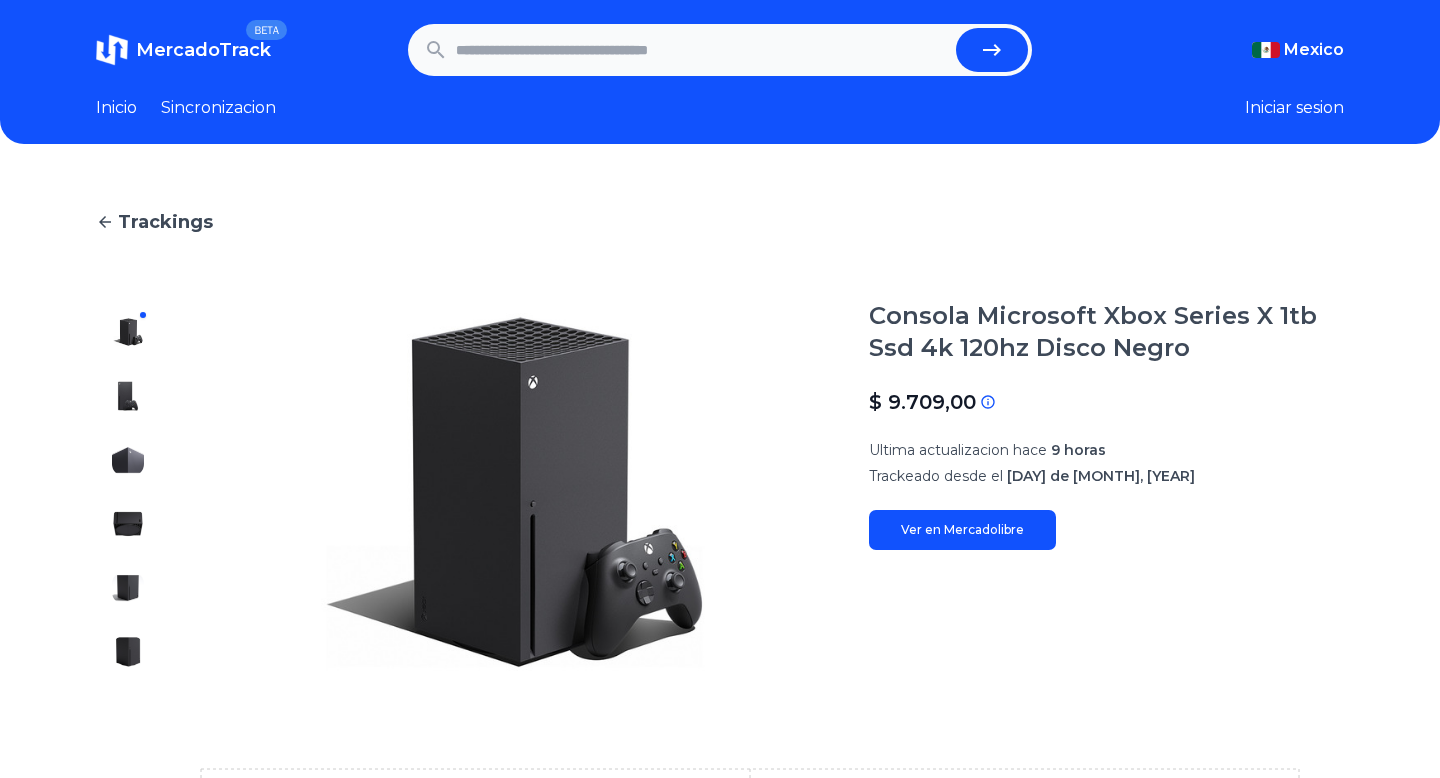 click at bounding box center [702, 50] 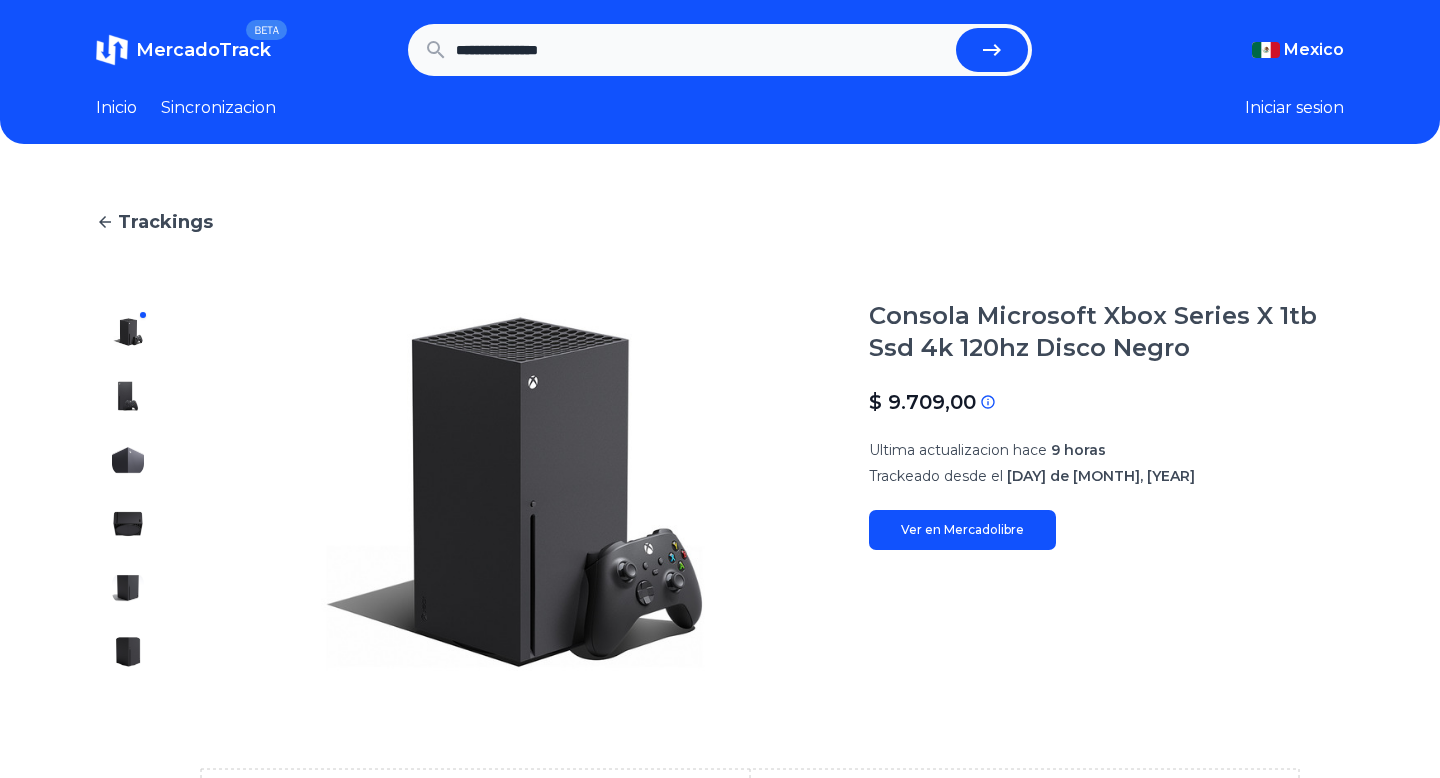 type on "**********" 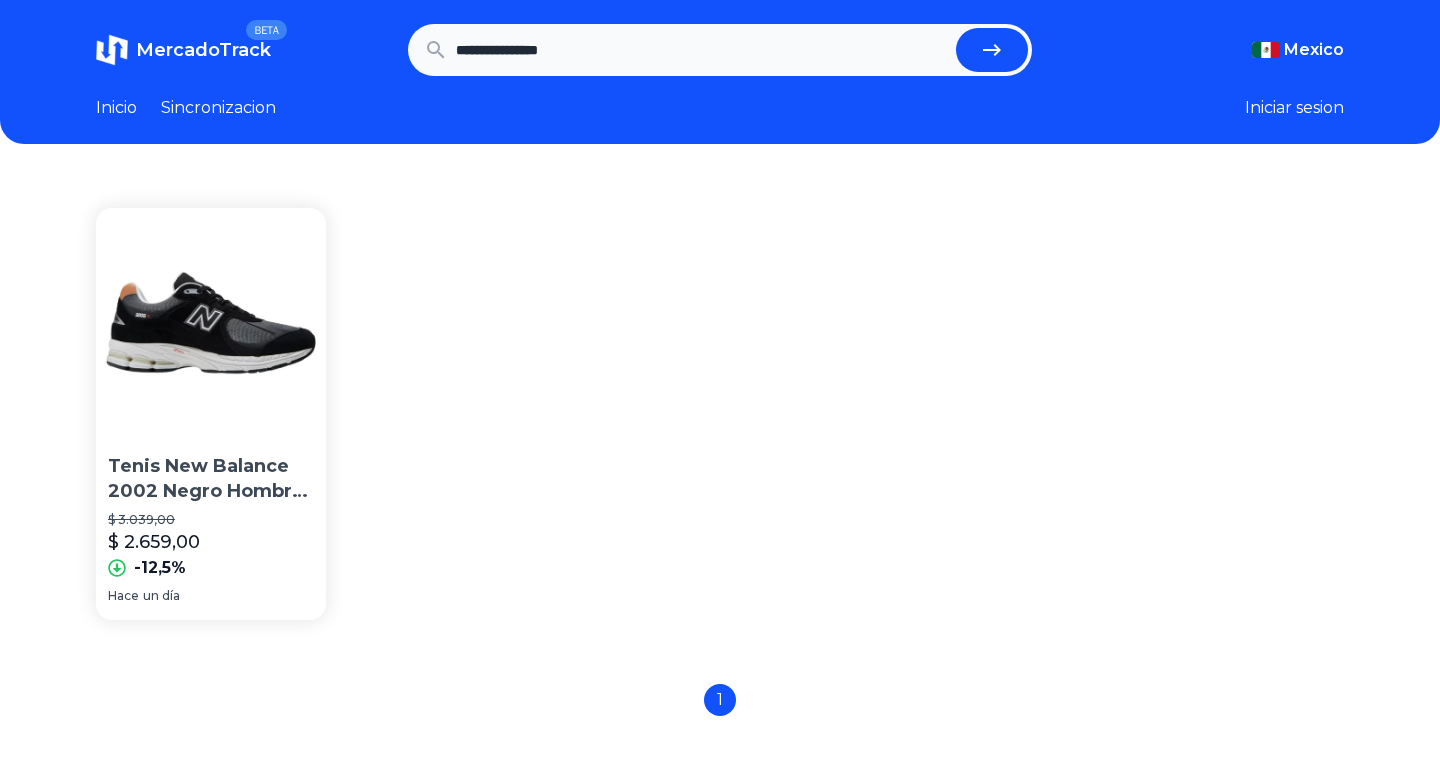 scroll, scrollTop: 0, scrollLeft: 0, axis: both 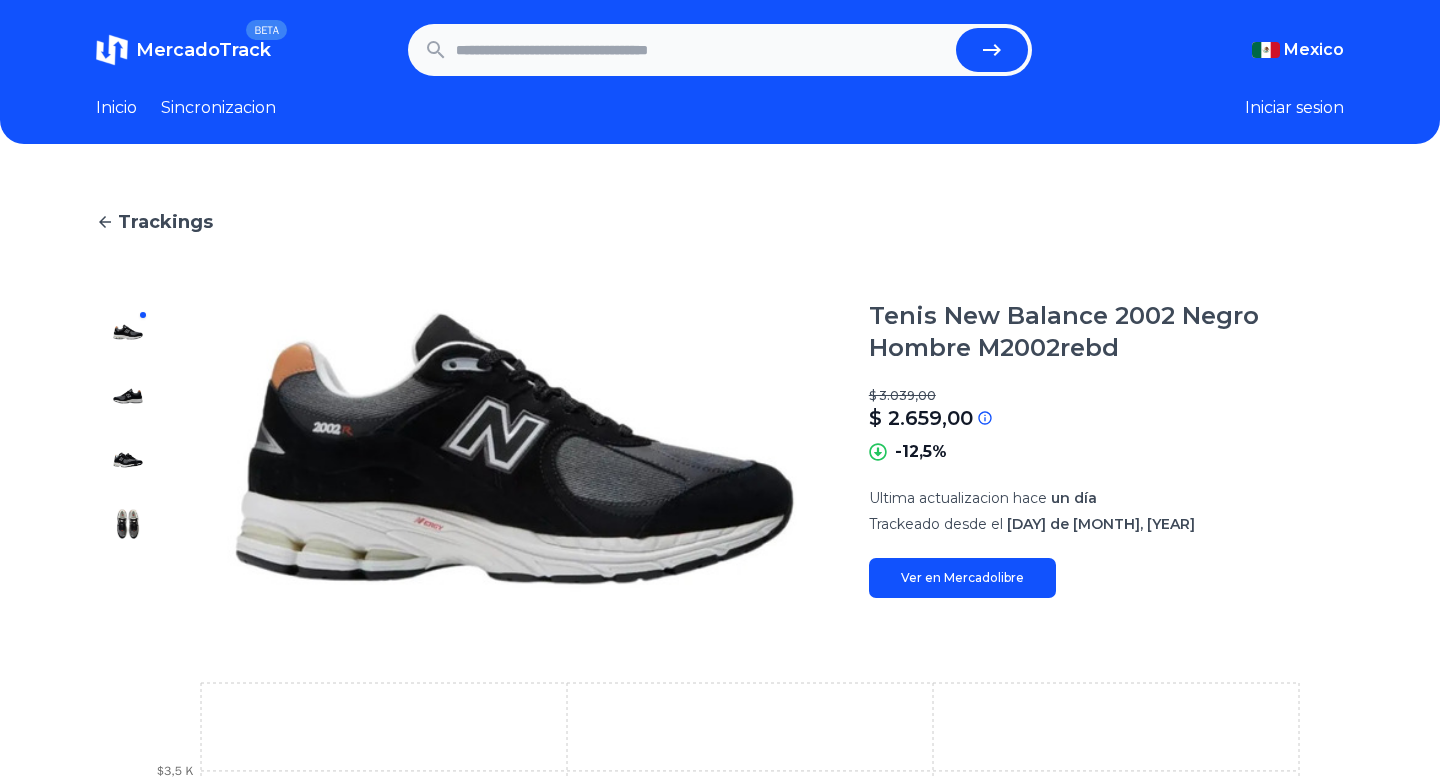 click at bounding box center [702, 50] 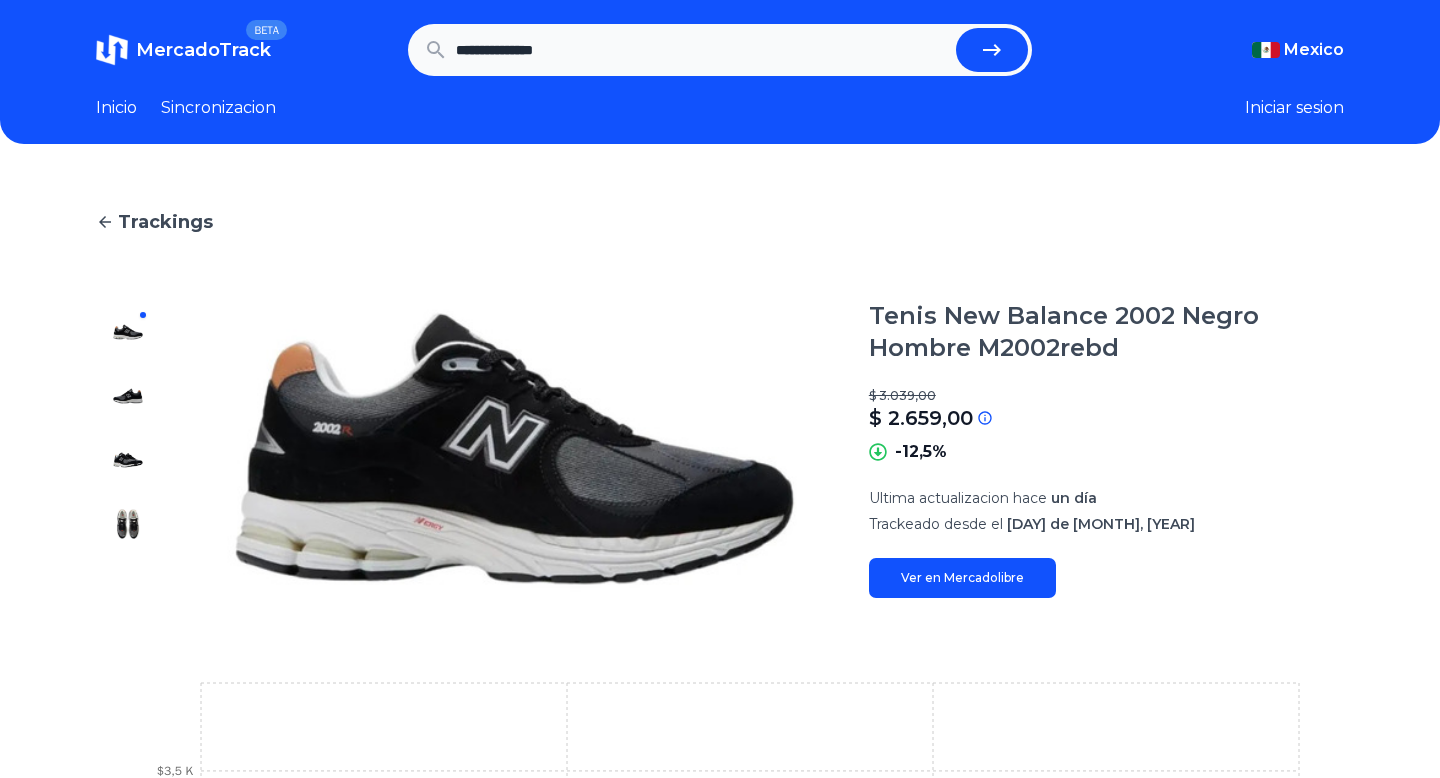 type on "**********" 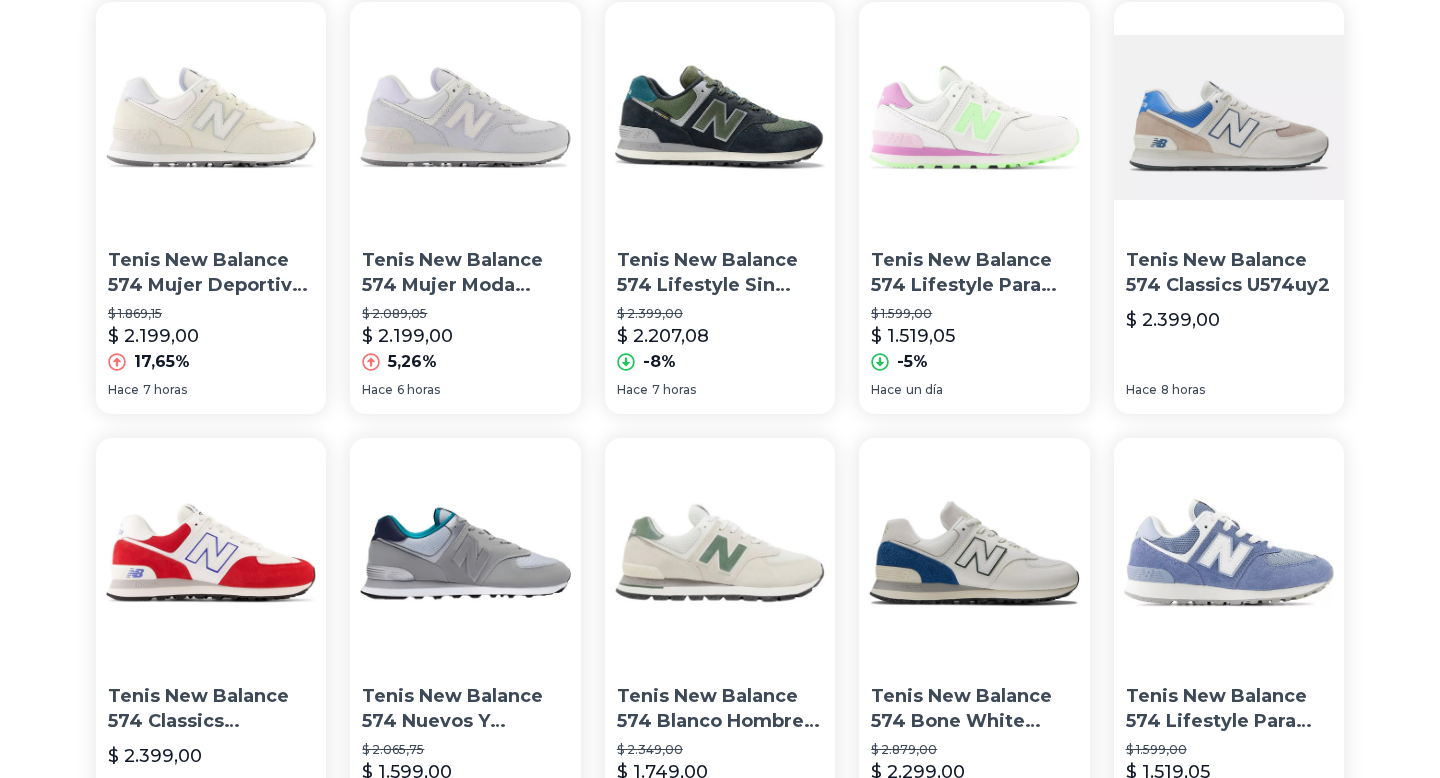 scroll, scrollTop: 0, scrollLeft: 0, axis: both 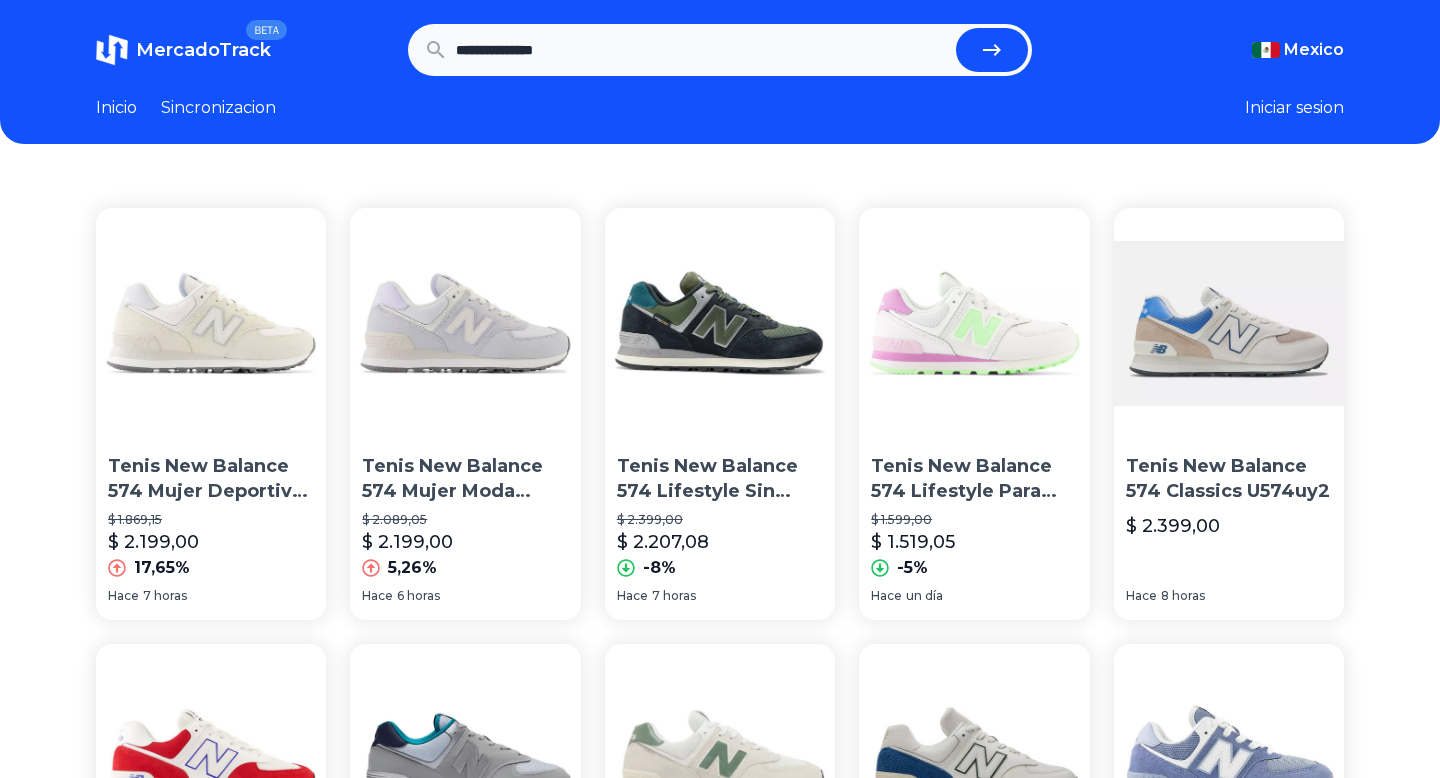 click on "**********" at bounding box center [702, 50] 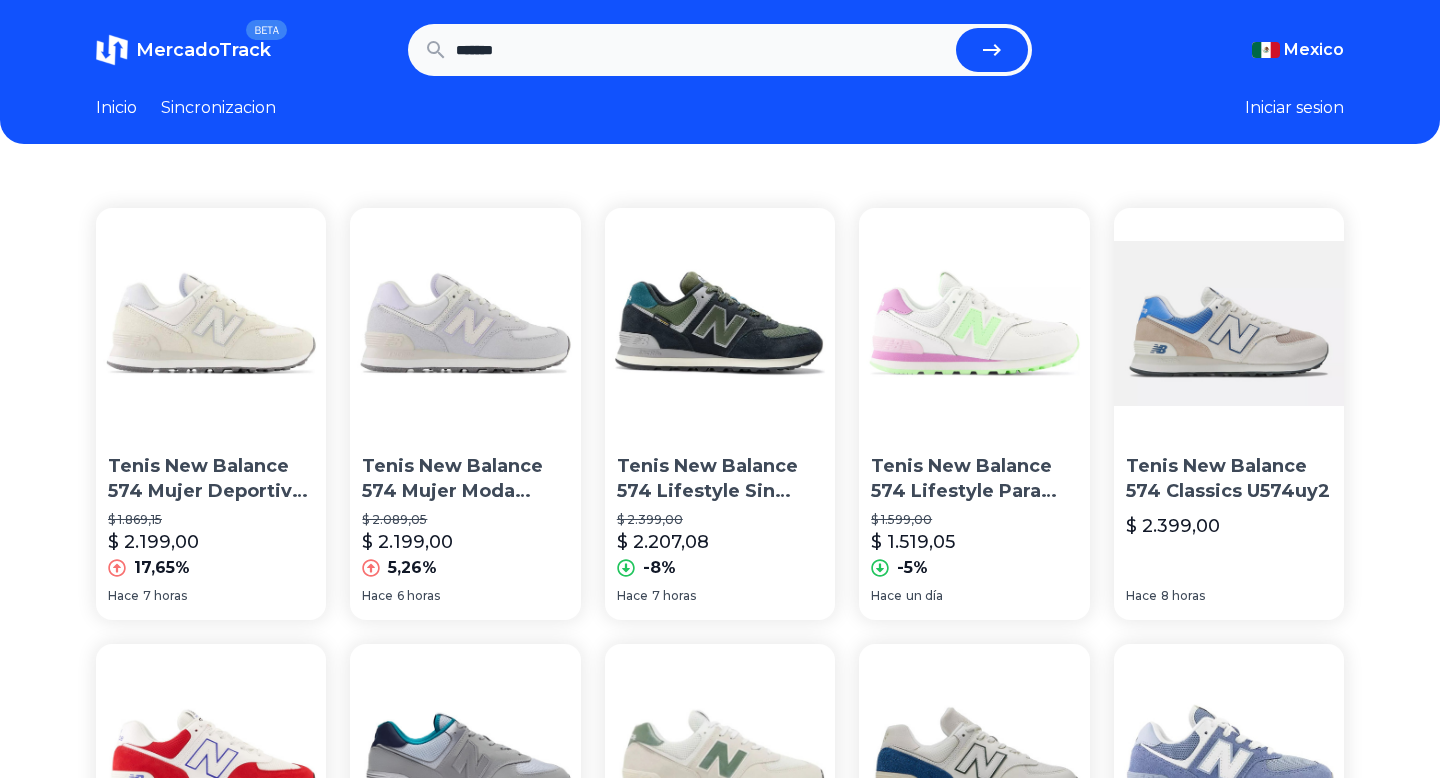 type on "*******" 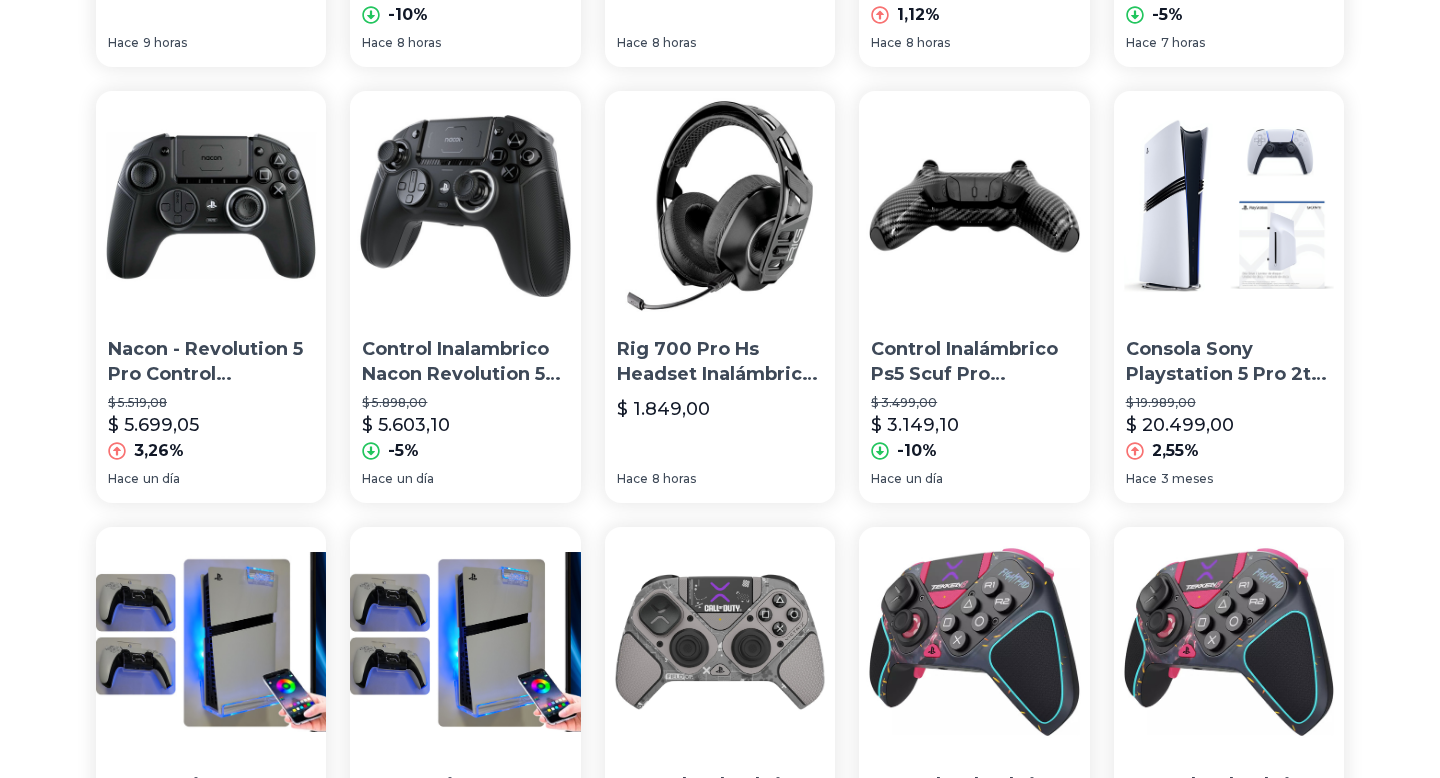 scroll, scrollTop: 0, scrollLeft: 0, axis: both 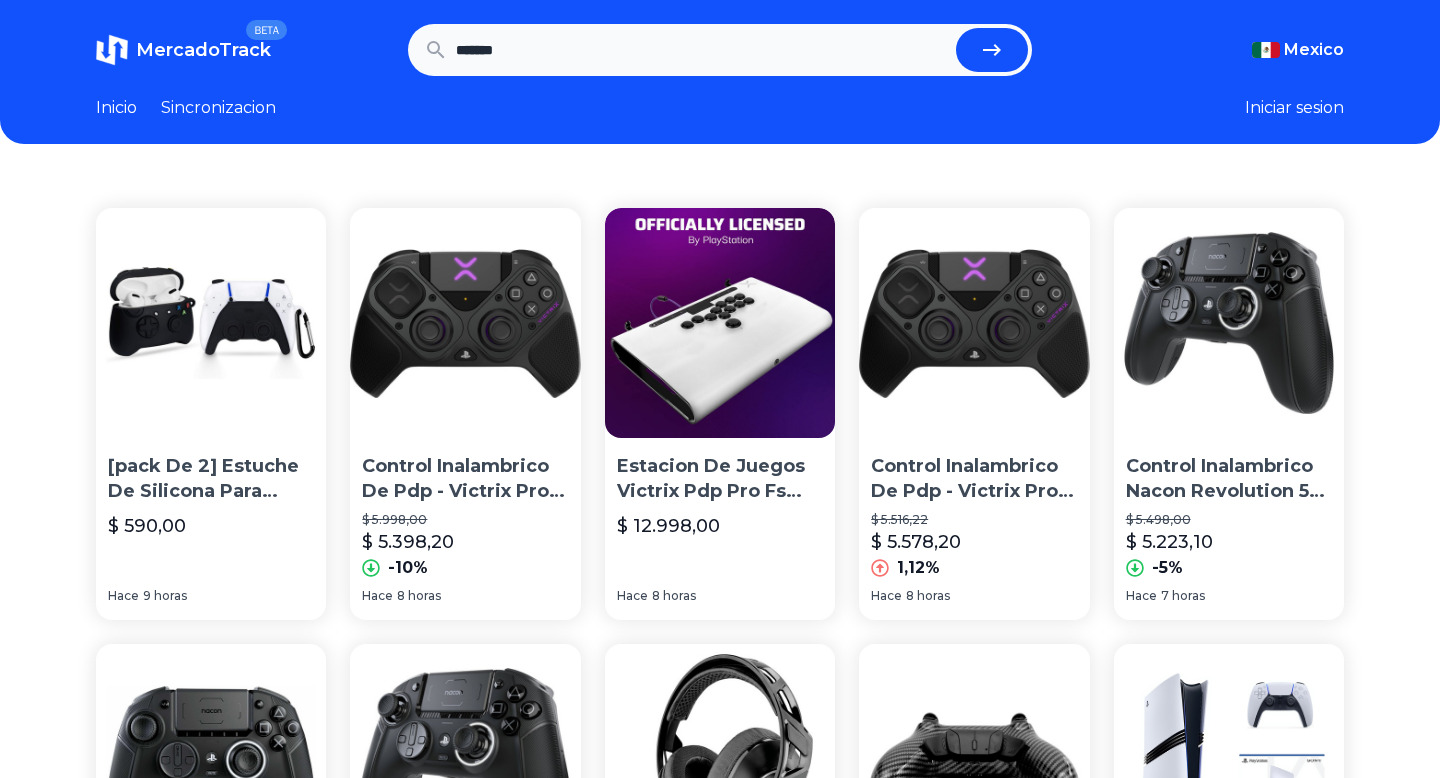 click on "*******" at bounding box center (702, 50) 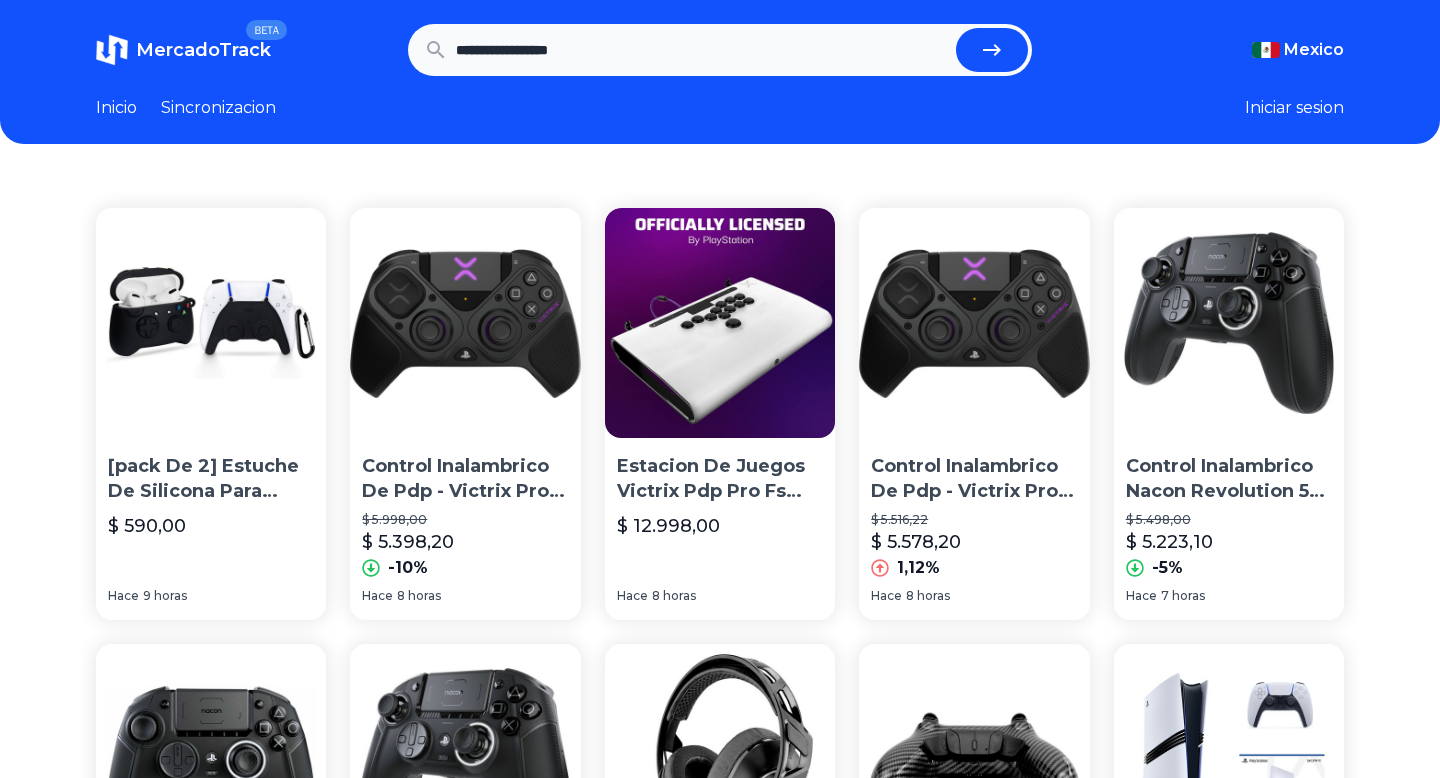 type on "**********" 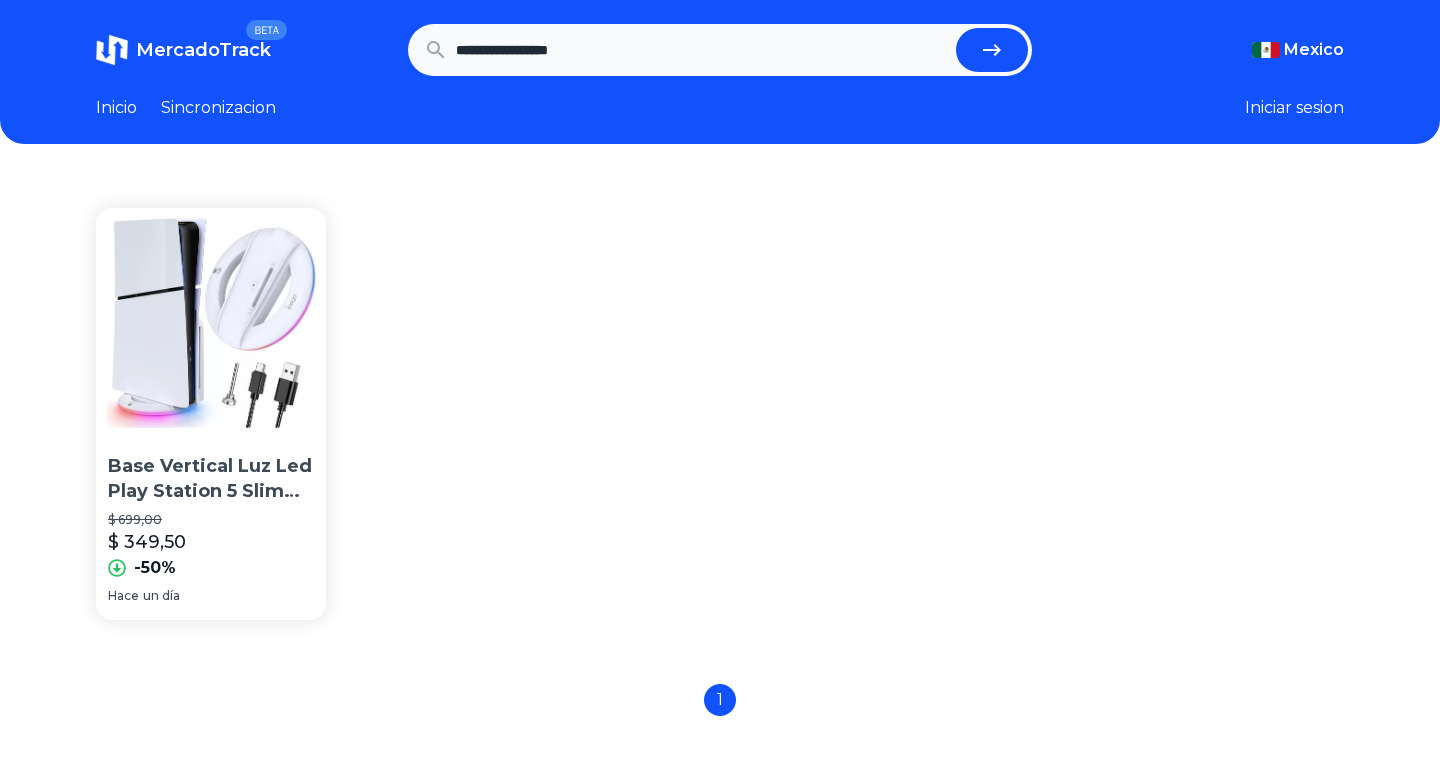 scroll, scrollTop: 0, scrollLeft: 0, axis: both 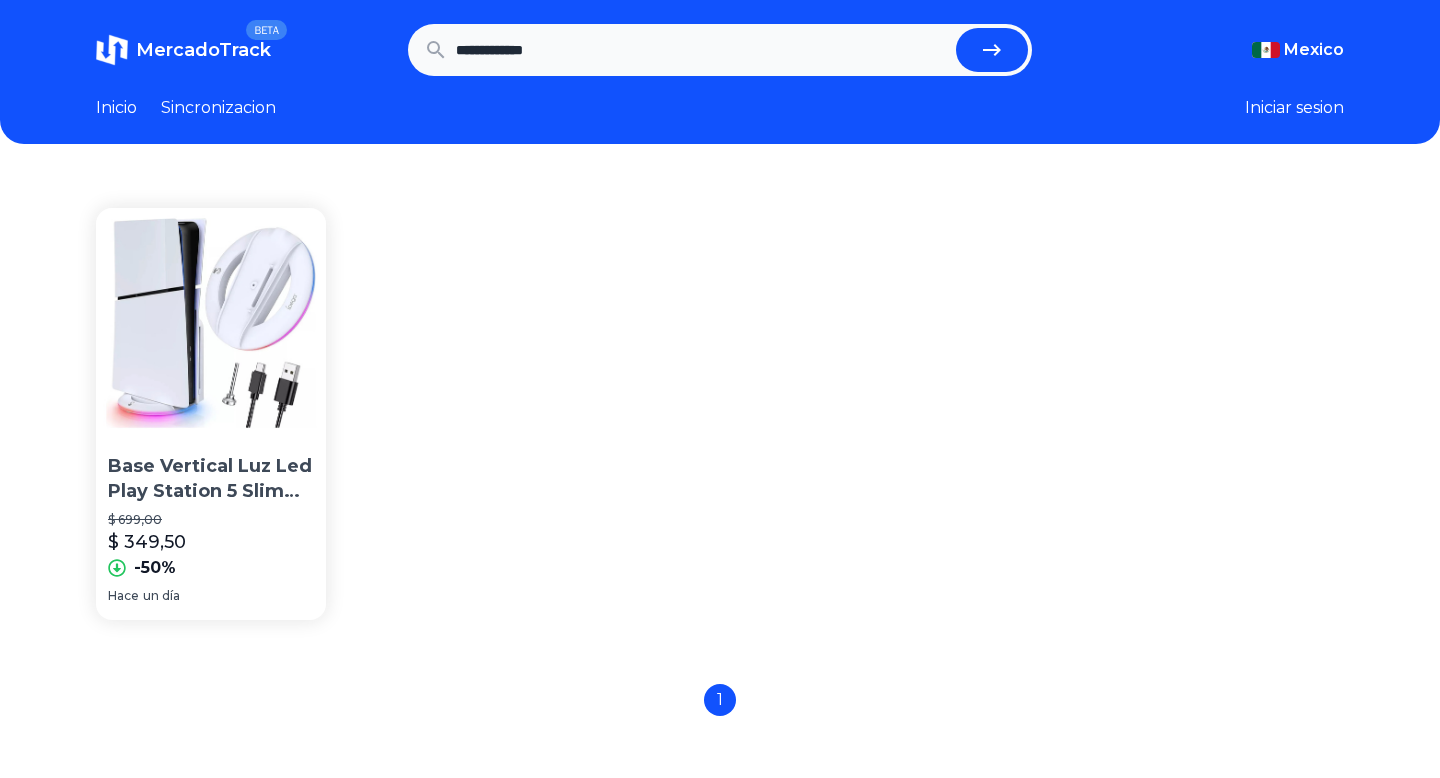 type on "**********" 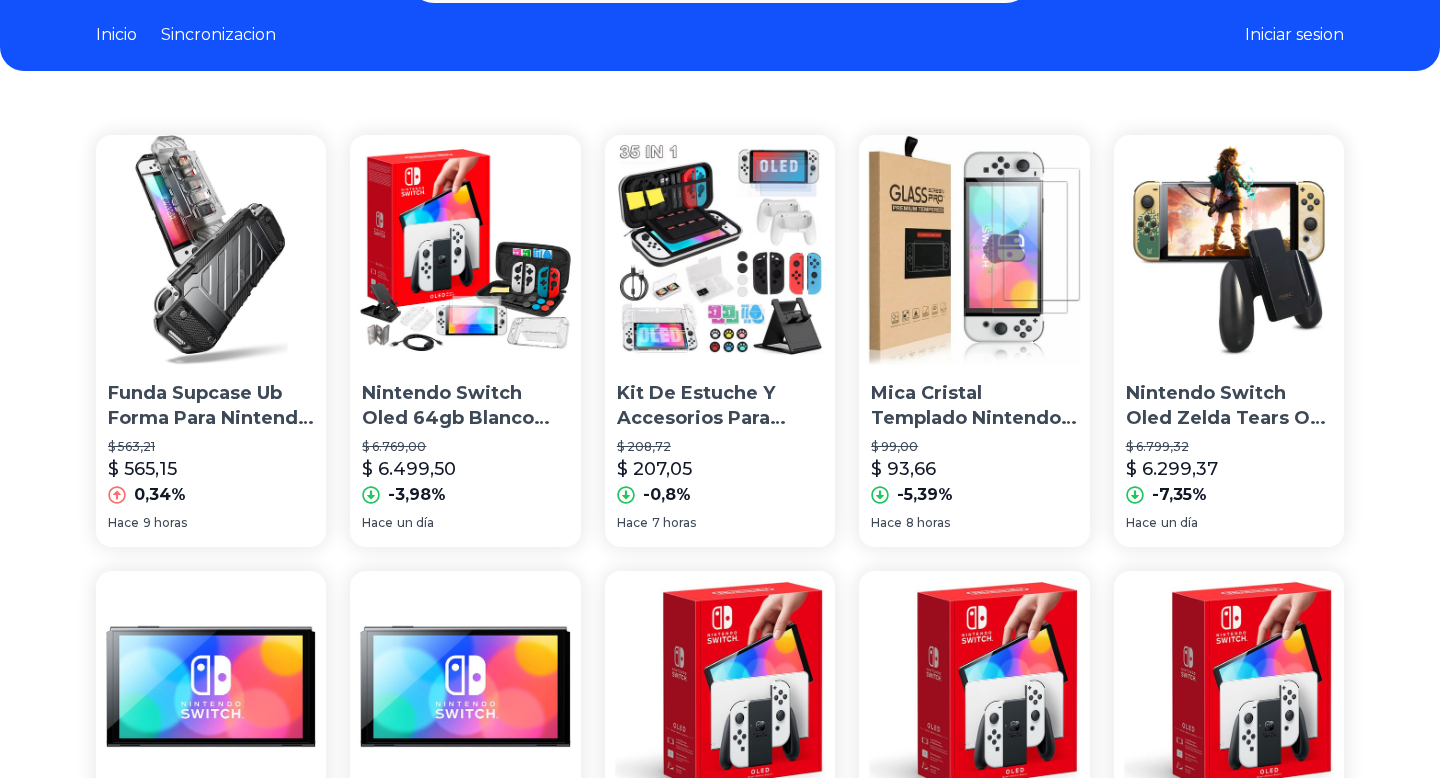 scroll, scrollTop: 0, scrollLeft: 0, axis: both 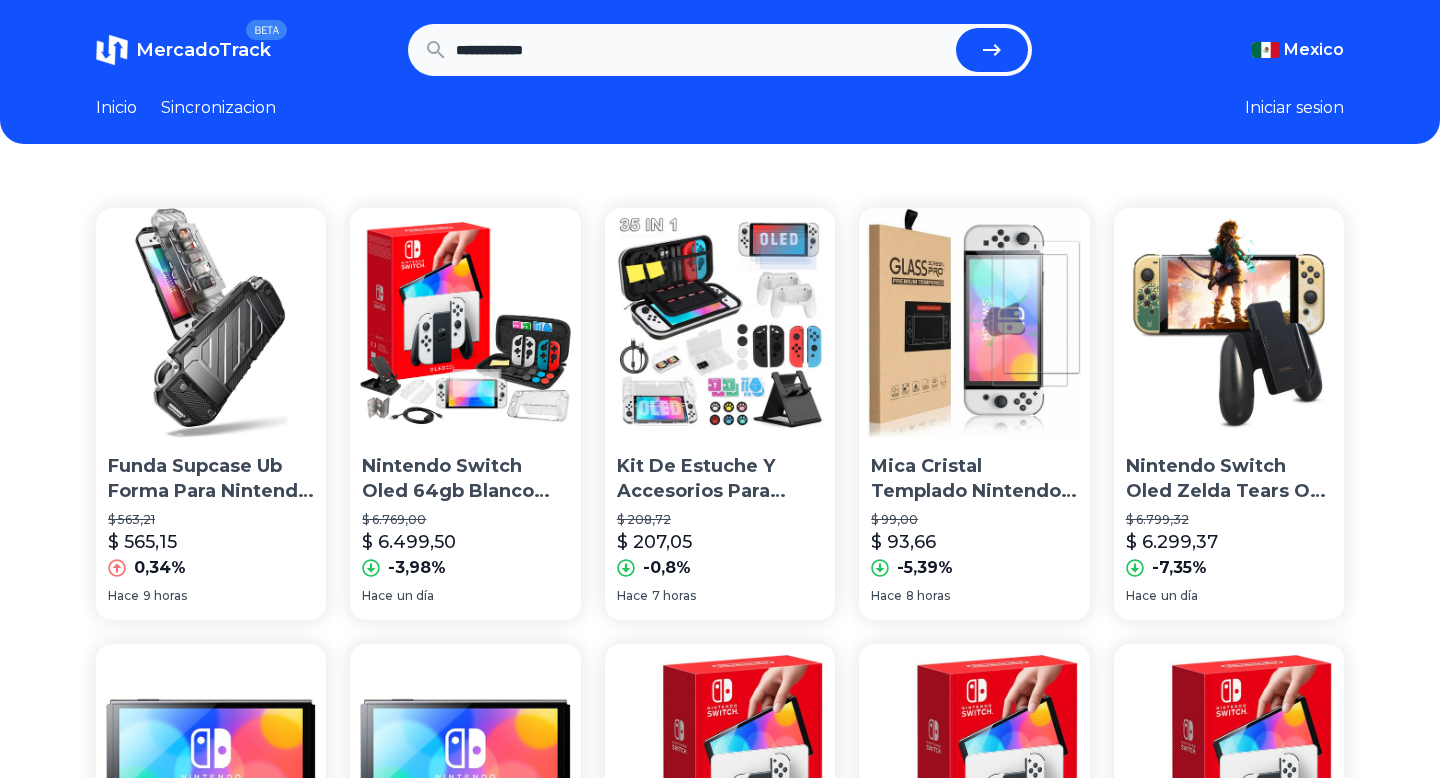 click on "**********" at bounding box center [702, 50] 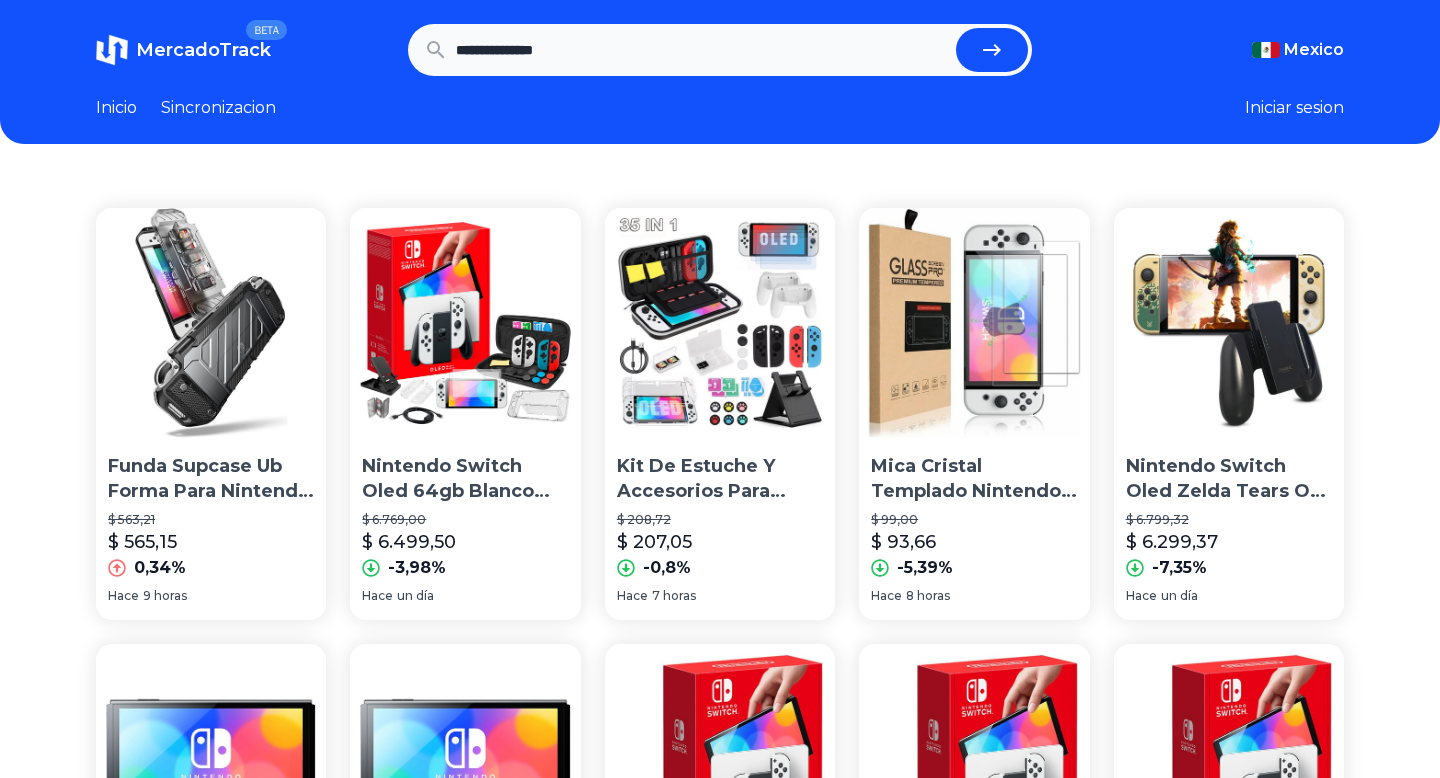 type on "**********" 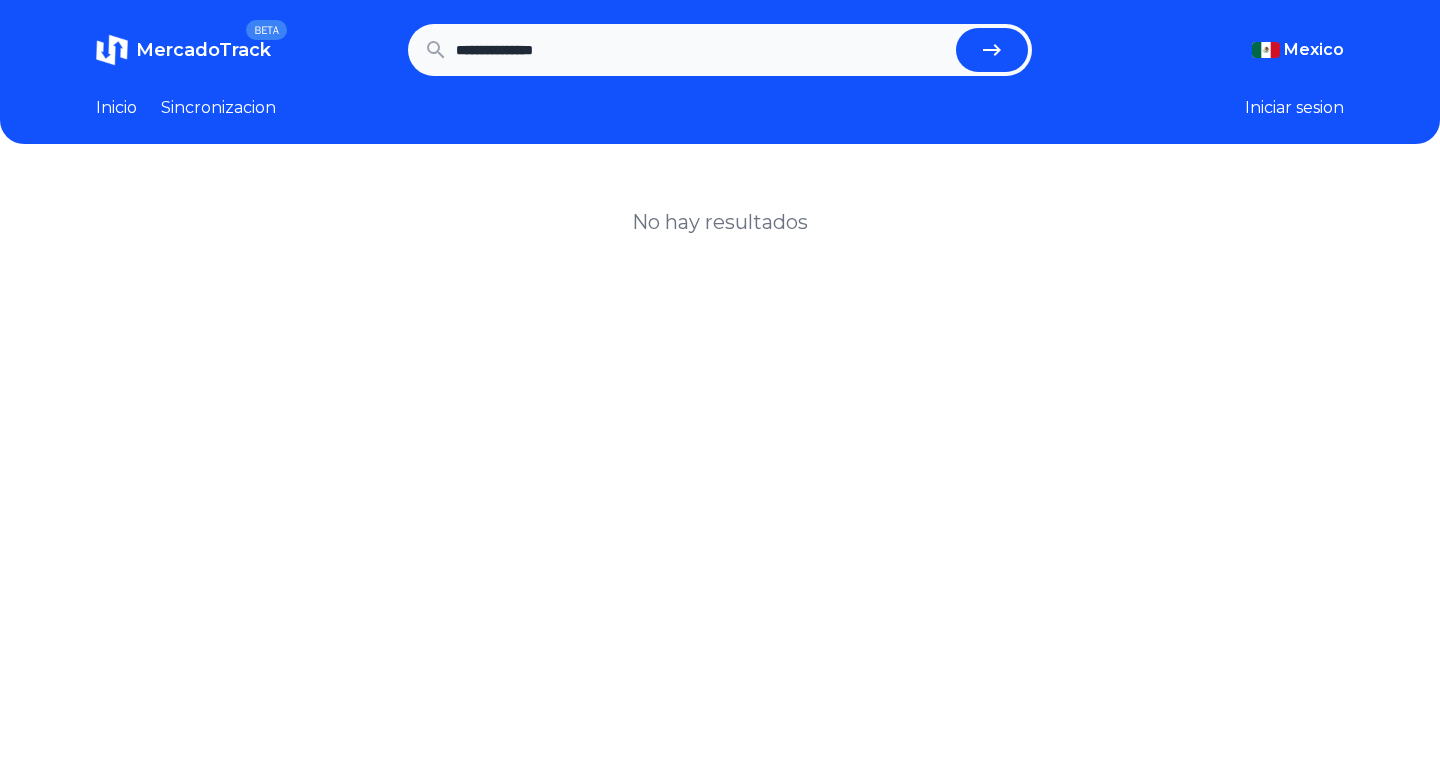 scroll, scrollTop: 0, scrollLeft: 0, axis: both 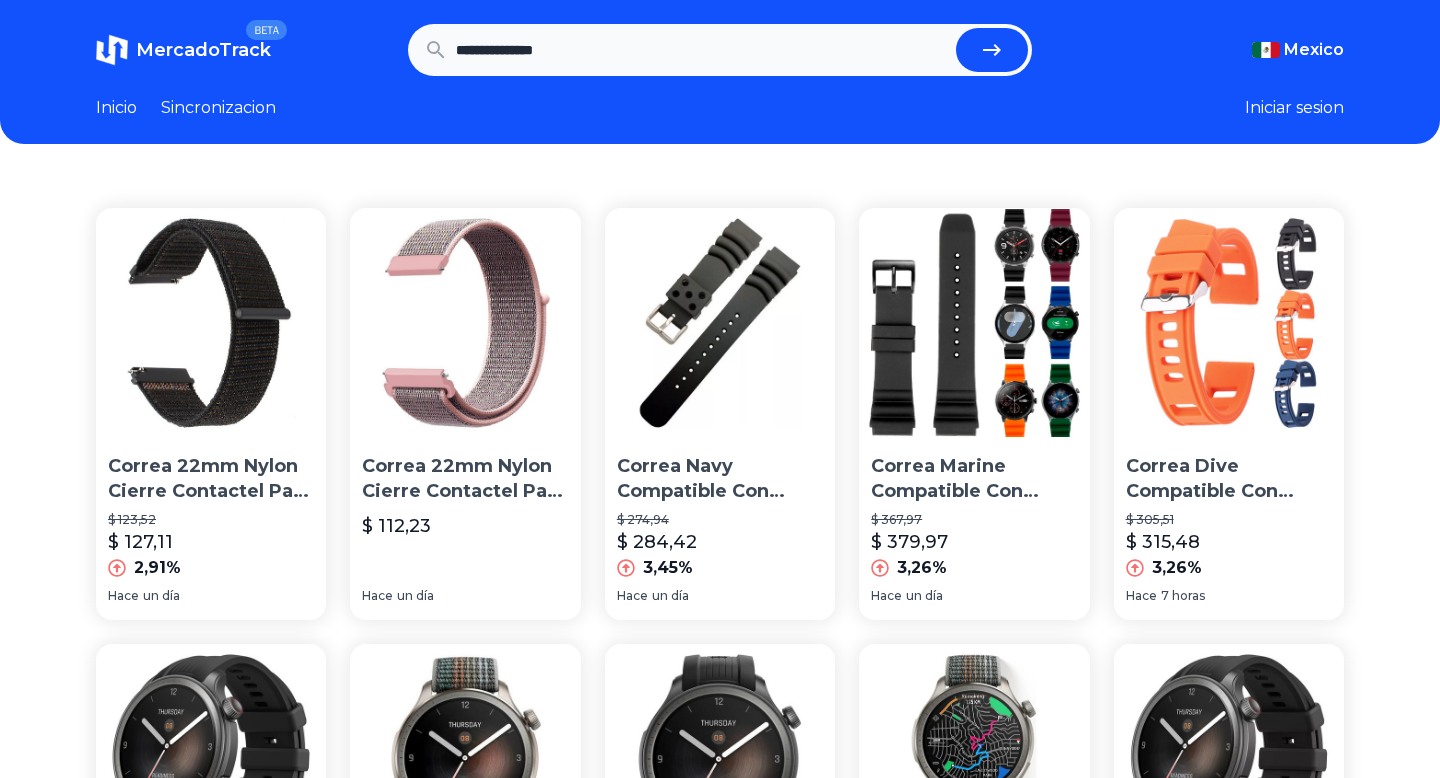 click on "**********" at bounding box center [702, 50] 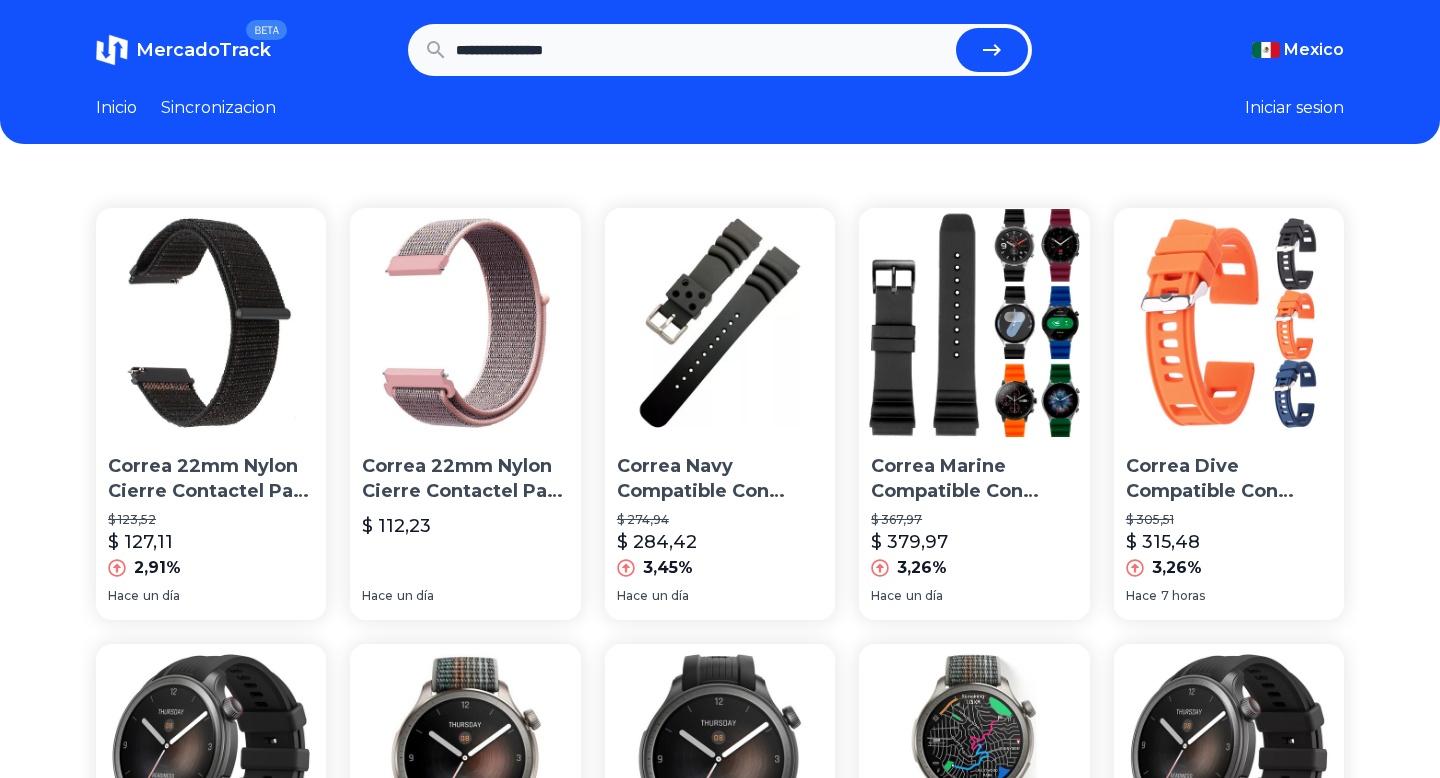type on "**********" 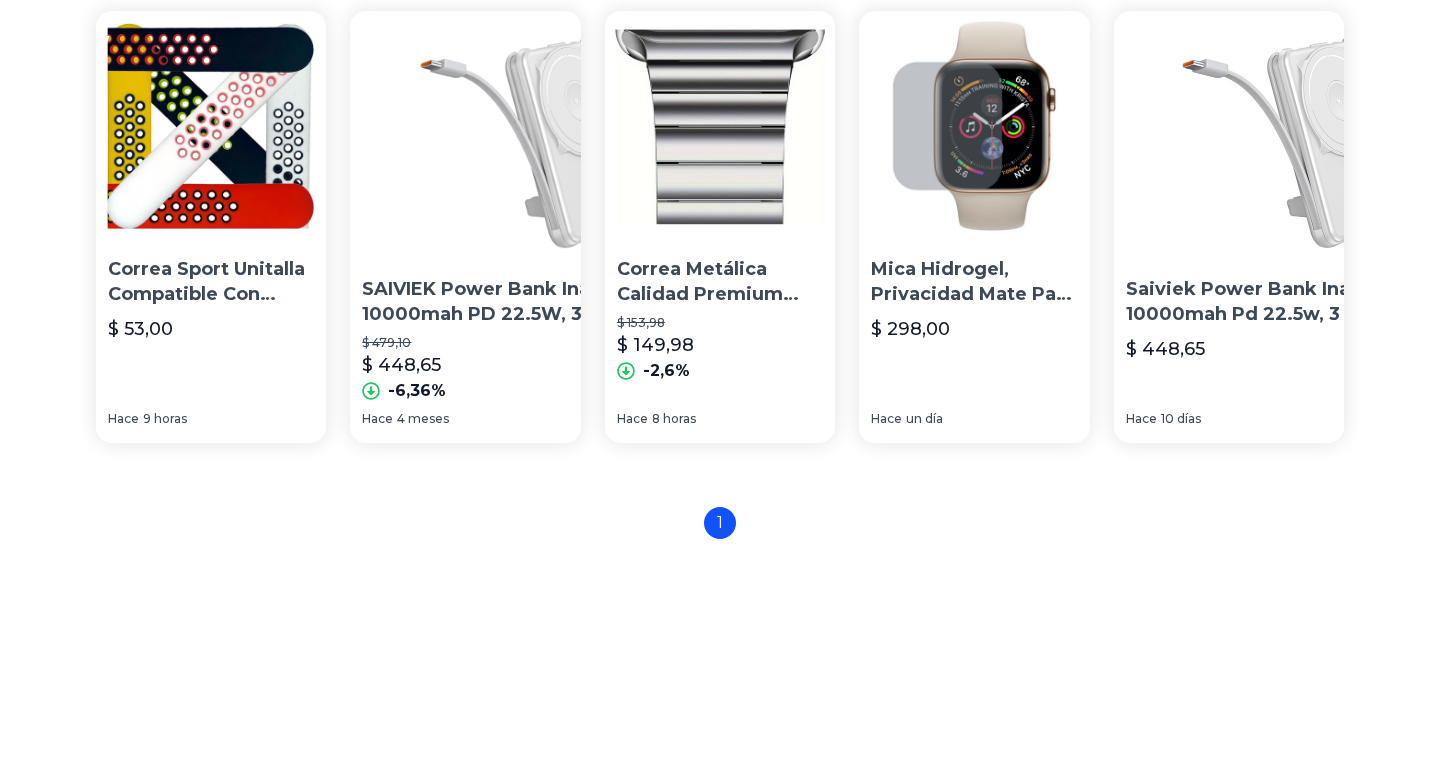 scroll, scrollTop: 0, scrollLeft: 0, axis: both 